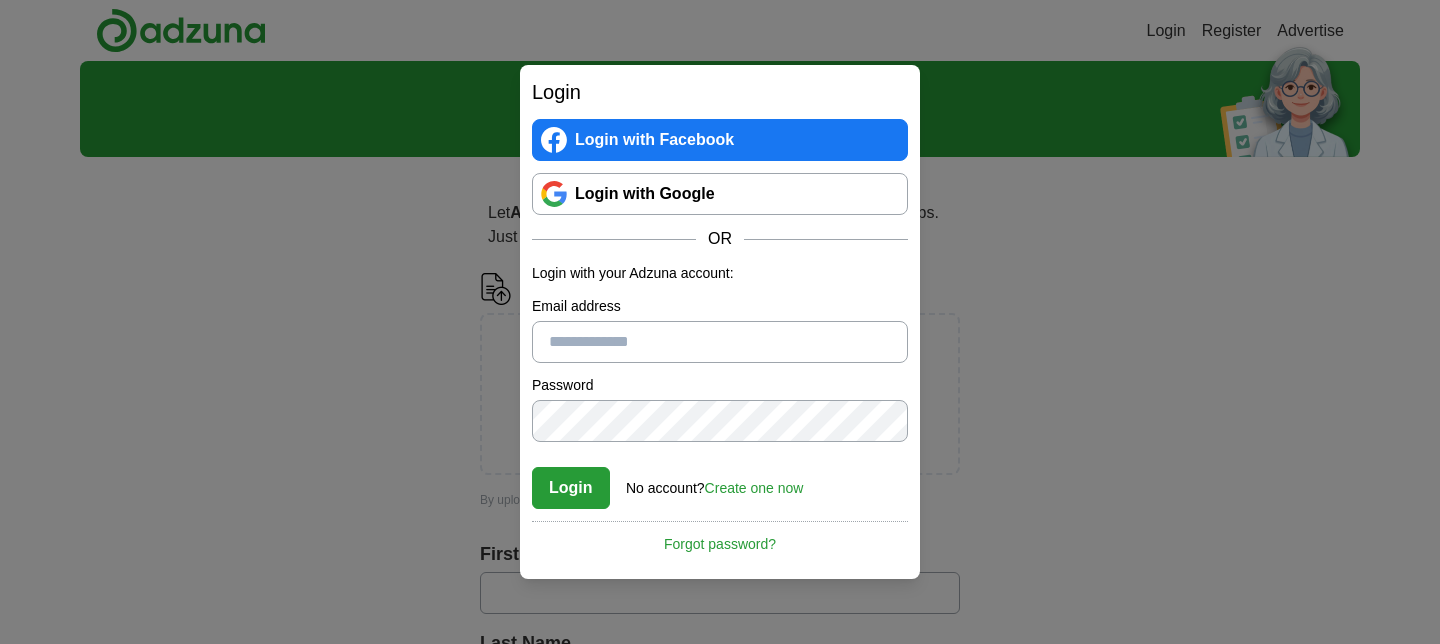 scroll, scrollTop: 0, scrollLeft: 0, axis: both 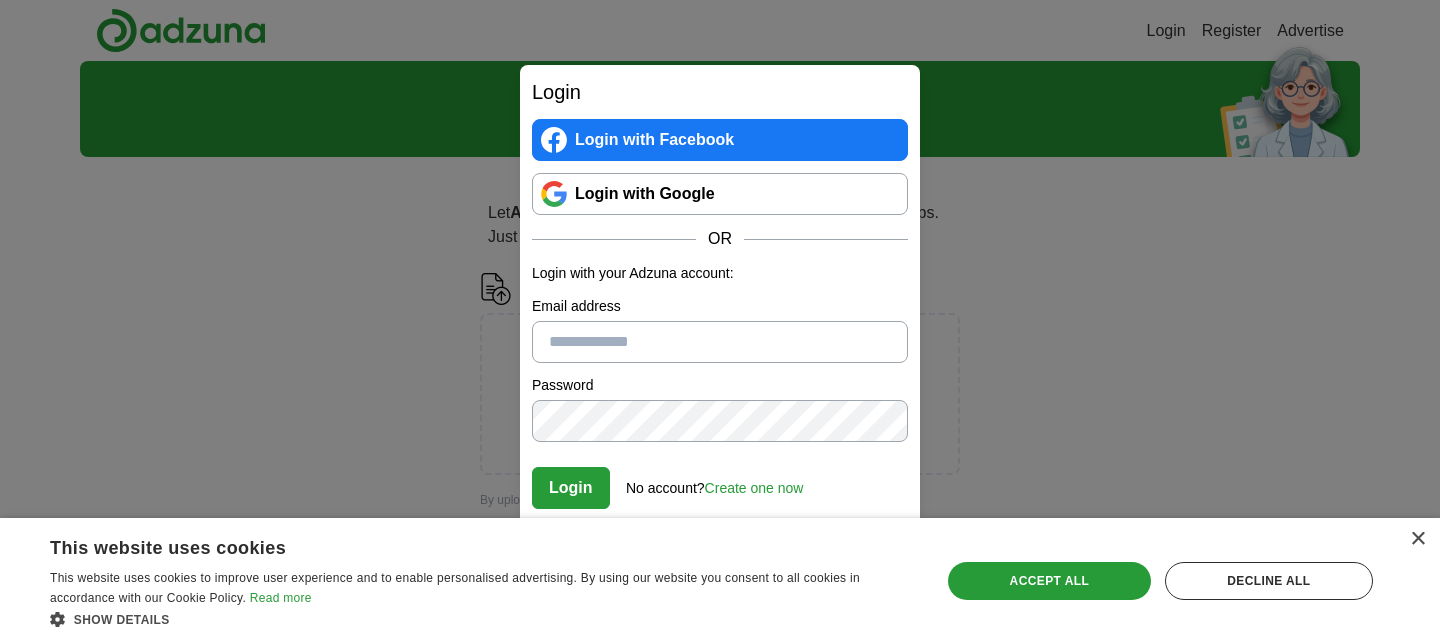 paste on "*" 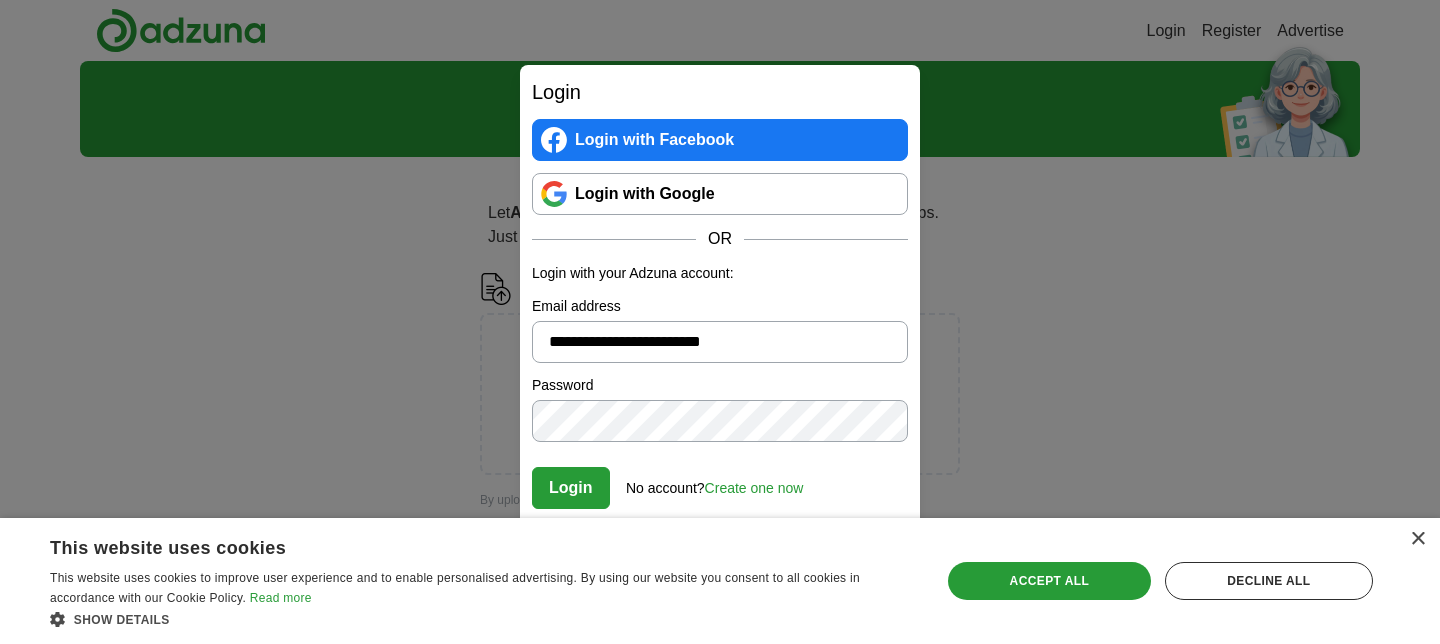type on "**********" 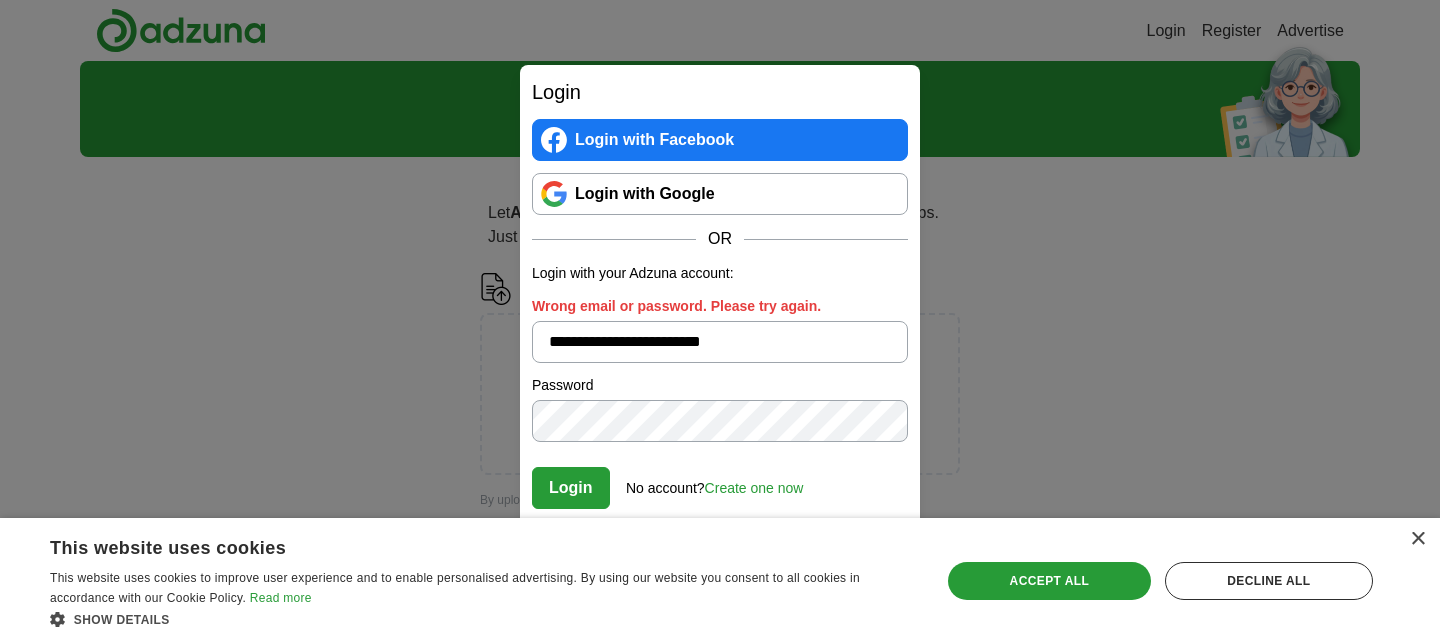 click on "**********" at bounding box center [720, 322] 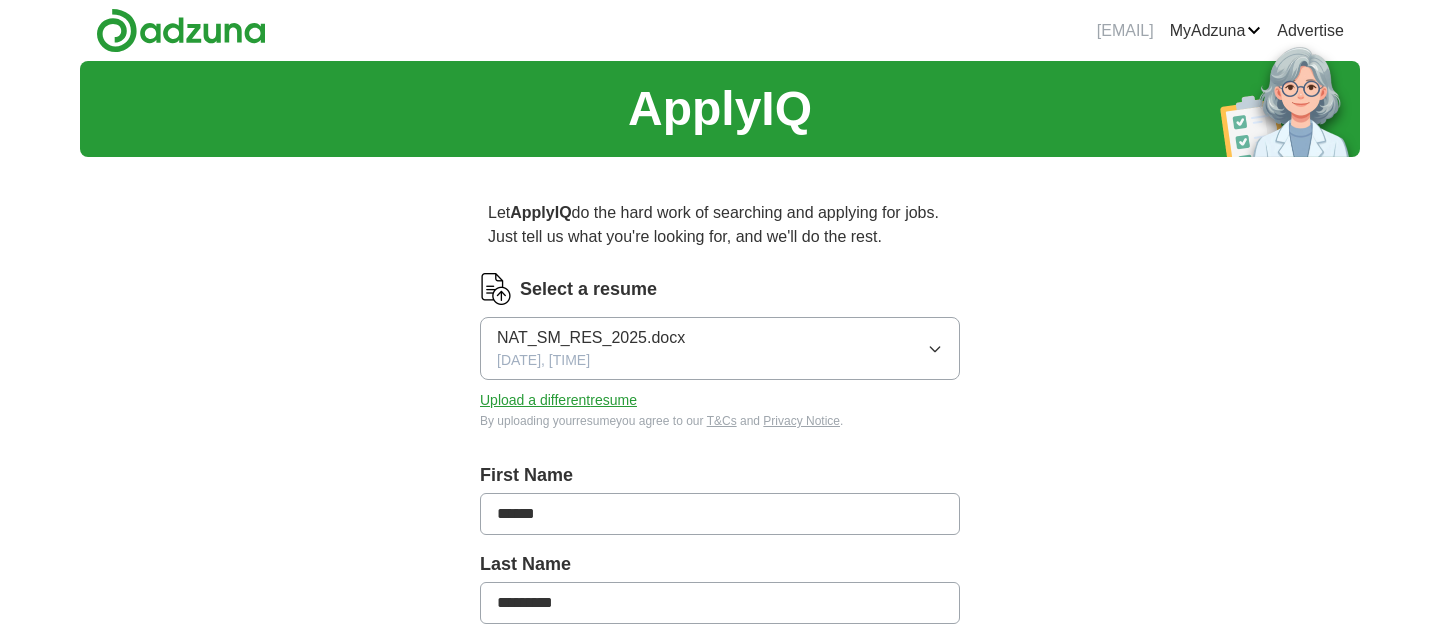 scroll, scrollTop: 0, scrollLeft: 0, axis: both 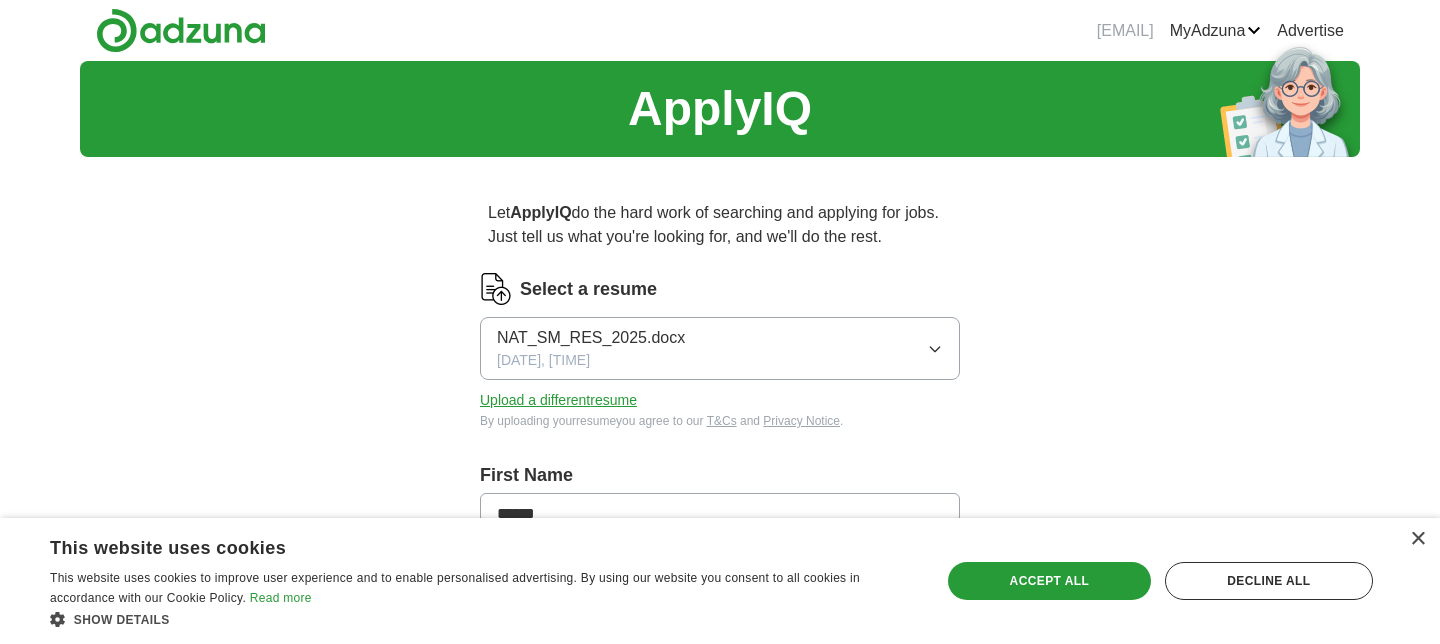 click 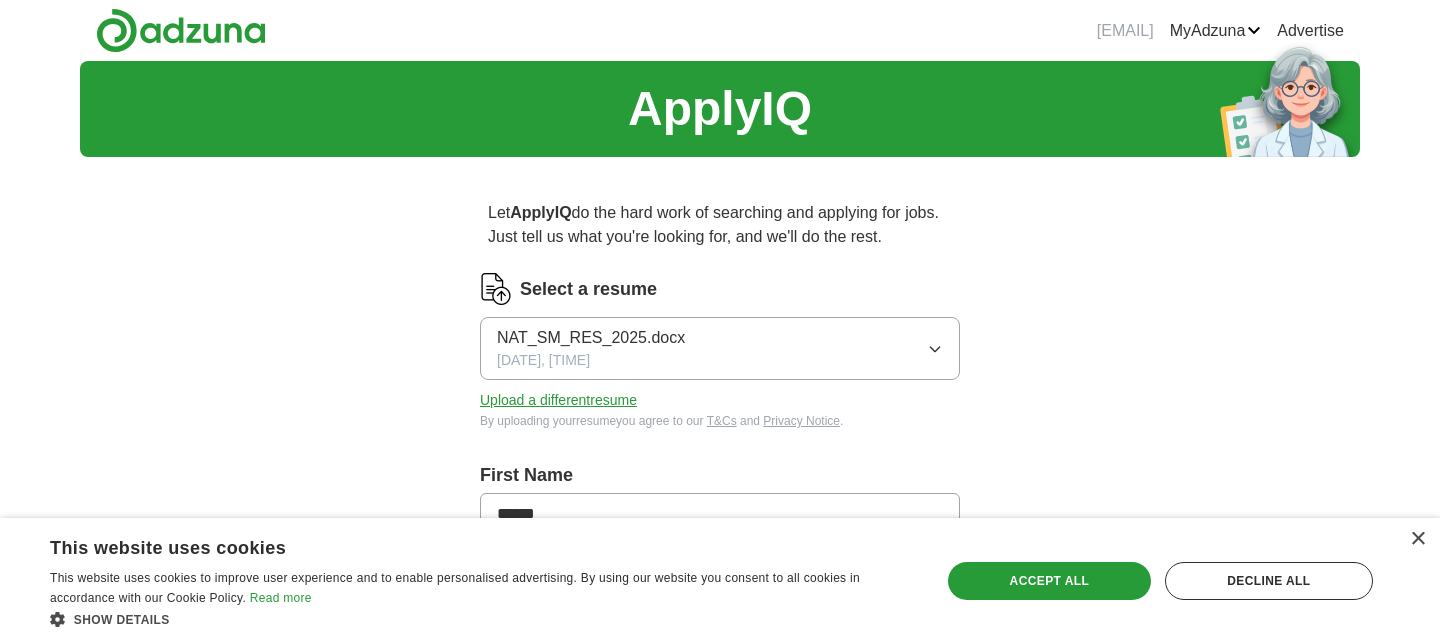 click on "ApplyIQ Let ApplyIQ do the hard work of searching and applying for jobs. Just tell us what you're looking for, and we'll do the rest. Select a resume NAT_SM_RES_2025.docx [DATE], [TIME] Upload a different resume By uploading your resume you agree to our T&Cs and Privacy Notice. First Name [FIRST_NAME] Last Name [LAST_NAME] What job are you looking for? Enter or select a minimum of 3 job titles (4-8 recommended) Agile Project Manager + Agile Coach + Agile Transformation Lead + SAFe Scrum Master + Scrum Master + Scrum Master Consultant + Lead Scrum Master + Project Manager + Scrum Team Facilitator + Senior Scrum Master + Where do you want to work? 25 mile radius Advanced Start applying for jobs By registering, you consent to us applying to suitable jobs for you" at bounding box center (720, 757) 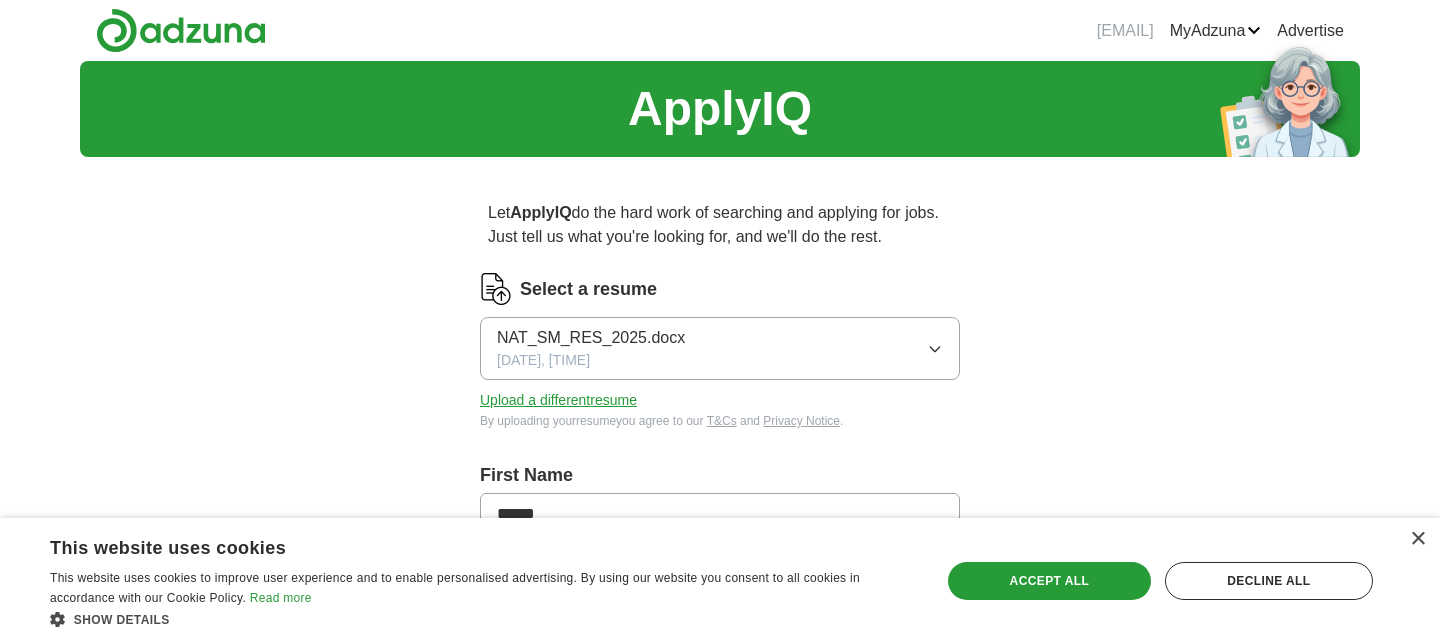 click on "NAT_SM_RES_2025.docx" at bounding box center (591, 338) 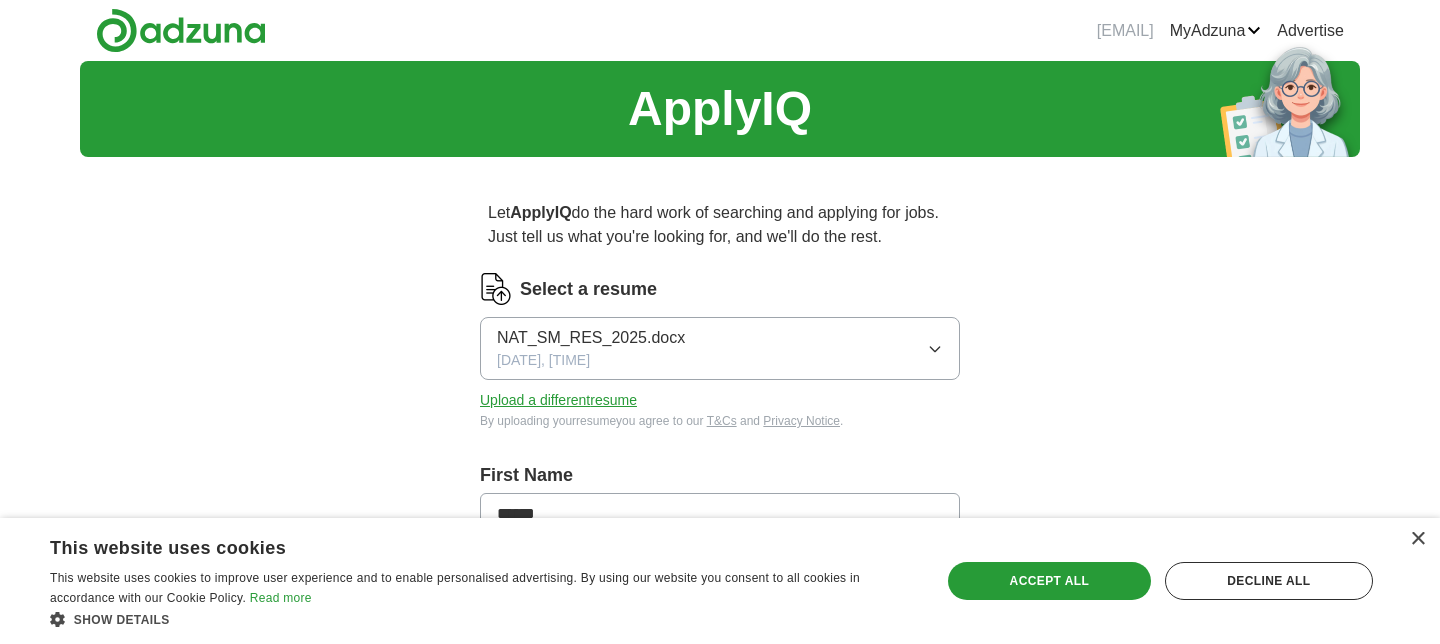 click on "ApplyIQ Let ApplyIQ do the hard work of searching and applying for jobs. Just tell us what you're looking for, and we'll do the rest. Select a resume NAT_SM_RES_2025.docx [DATE], [TIME] Upload a different resume By uploading your resume you agree to our T&Cs and Privacy Notice. First Name [FIRST_NAME] Last Name [LAST_NAME] What job are you looking for? Enter or select a minimum of 3 job titles (4-8 recommended) Agile Project Manager + Agile Coach + Agile Transformation Lead + SAFe Scrum Master + Scrum Master + Scrum Master Consultant + Lead Scrum Master + Project Manager + Scrum Team Facilitator + Senior Scrum Master + Where do you want to work? 25 mile radius Advanced Start applying for jobs By registering, you consent to us applying to suitable jobs for you" at bounding box center [720, 757] 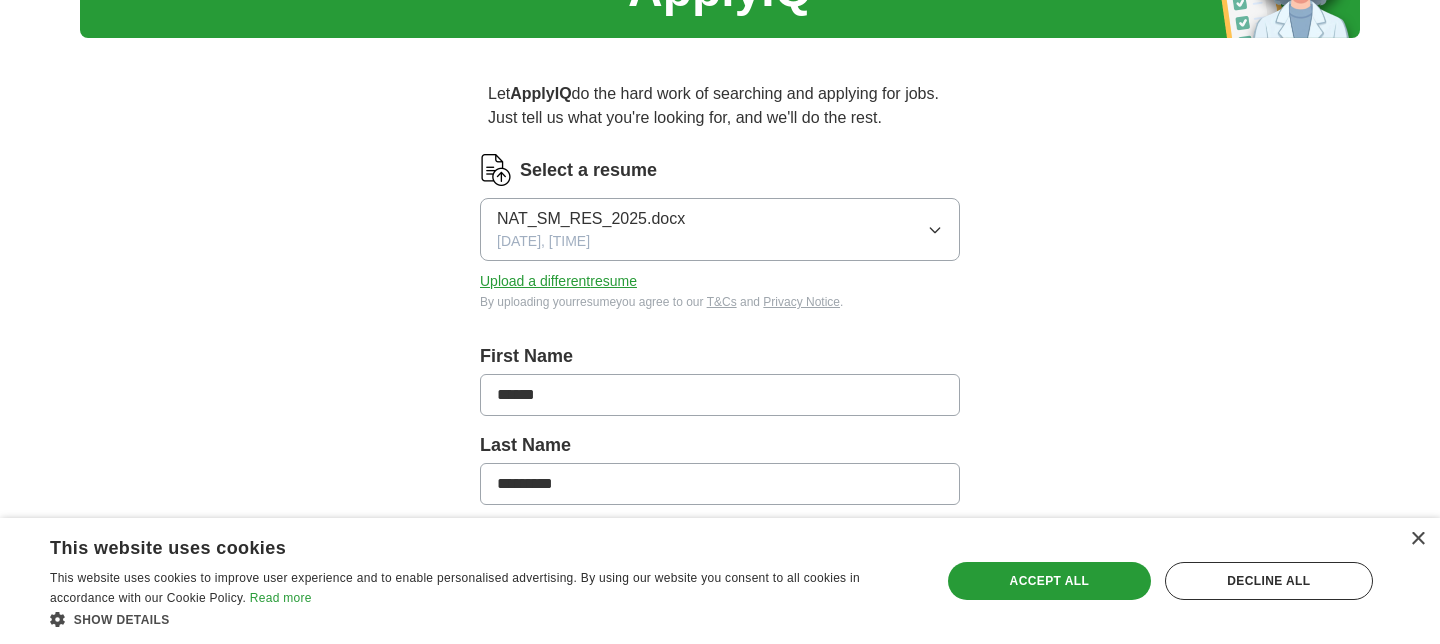 scroll, scrollTop: 120, scrollLeft: 0, axis: vertical 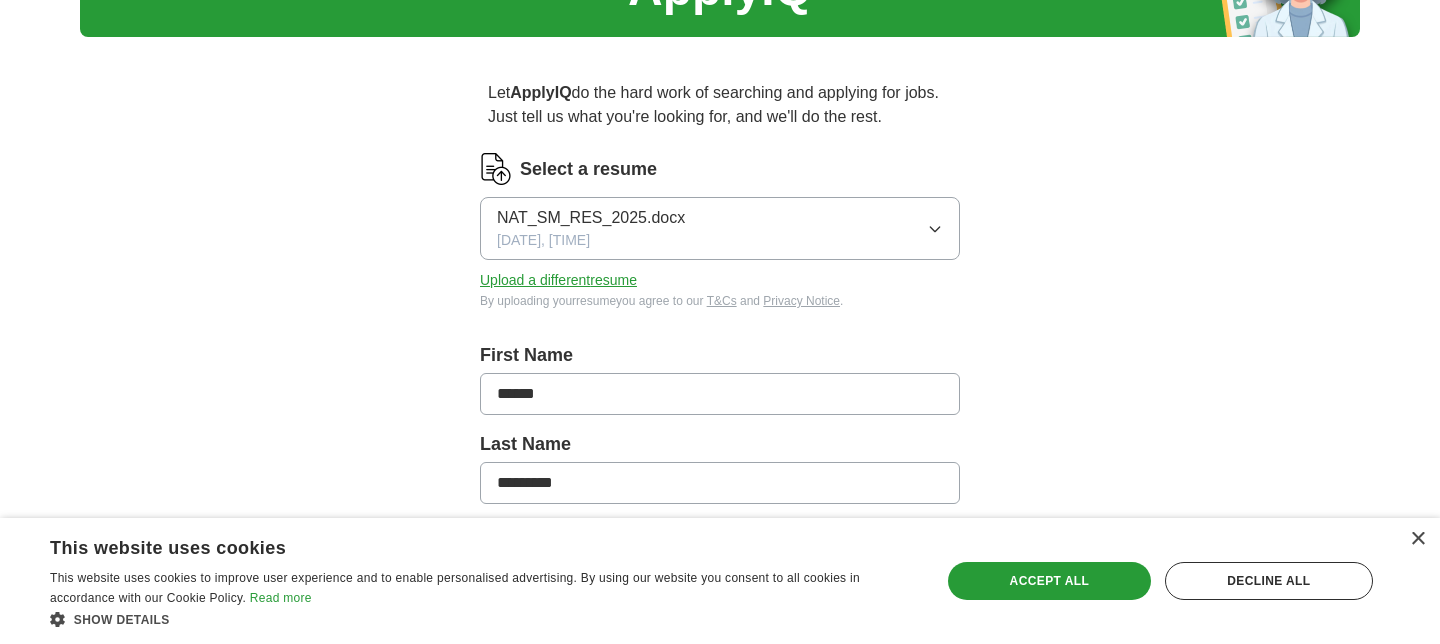click on "Select a resume" at bounding box center [588, 169] 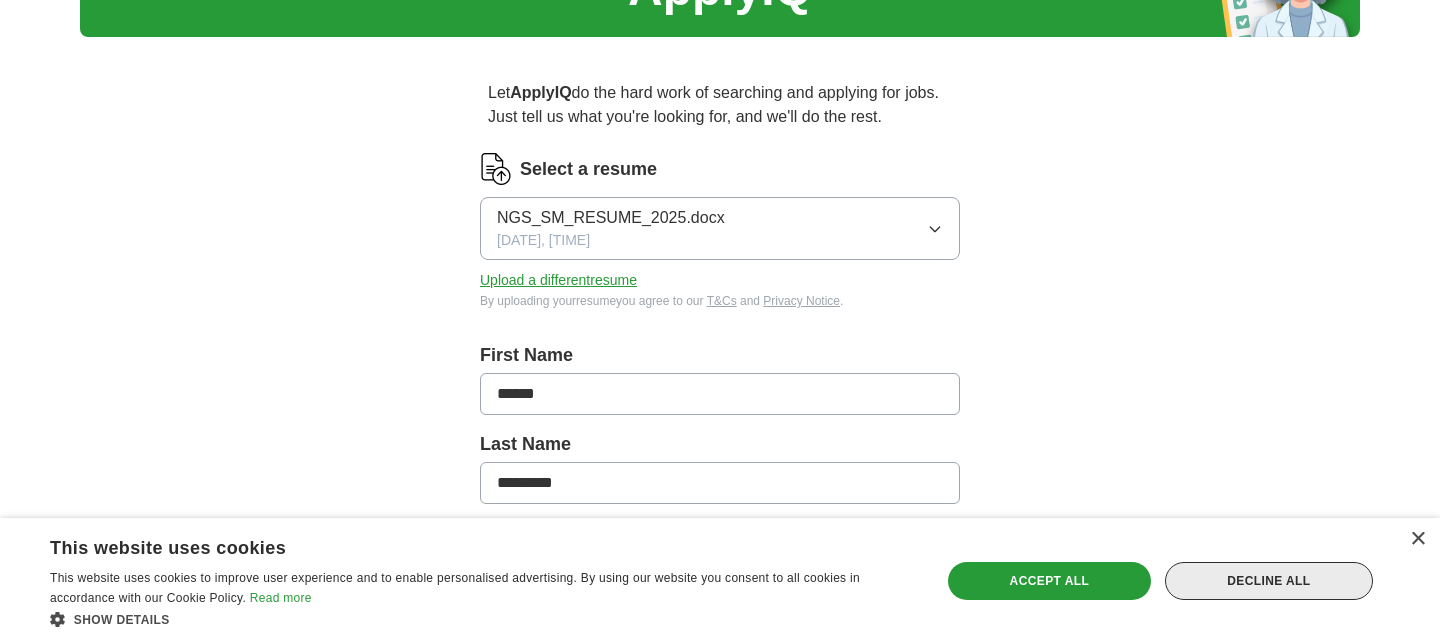 click on "Decline all" at bounding box center [1269, 581] 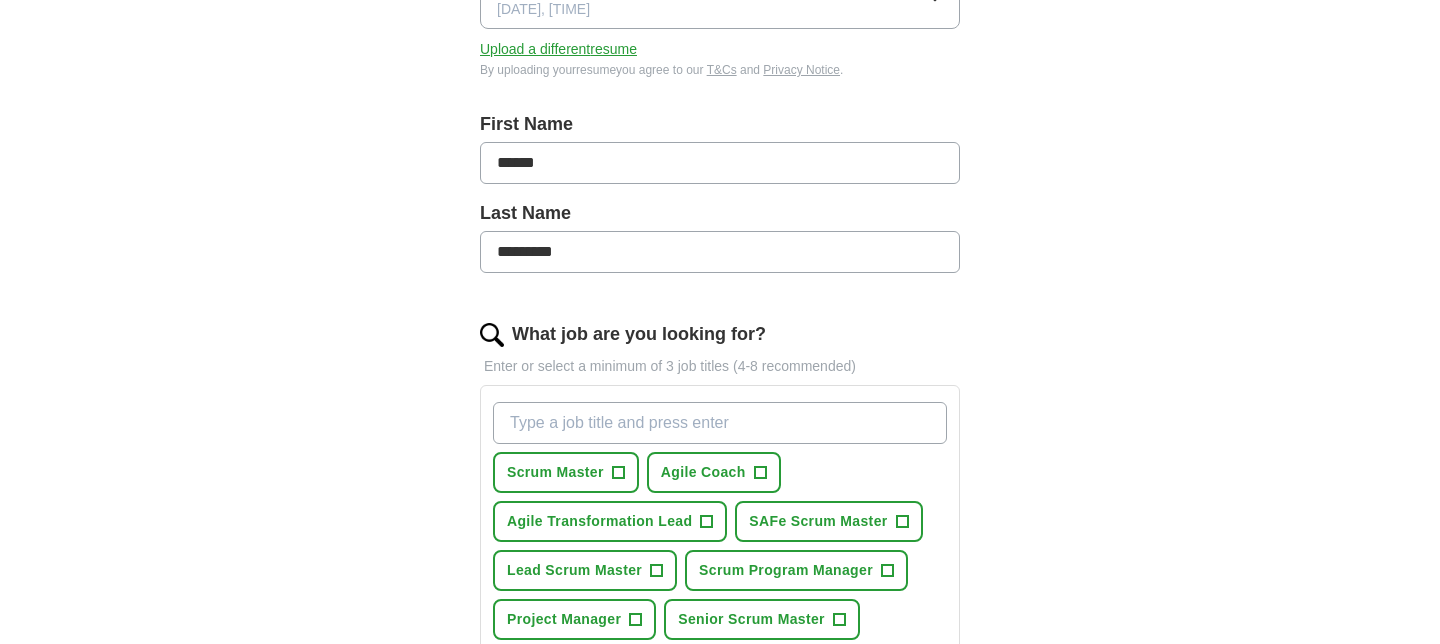 scroll, scrollTop: 360, scrollLeft: 0, axis: vertical 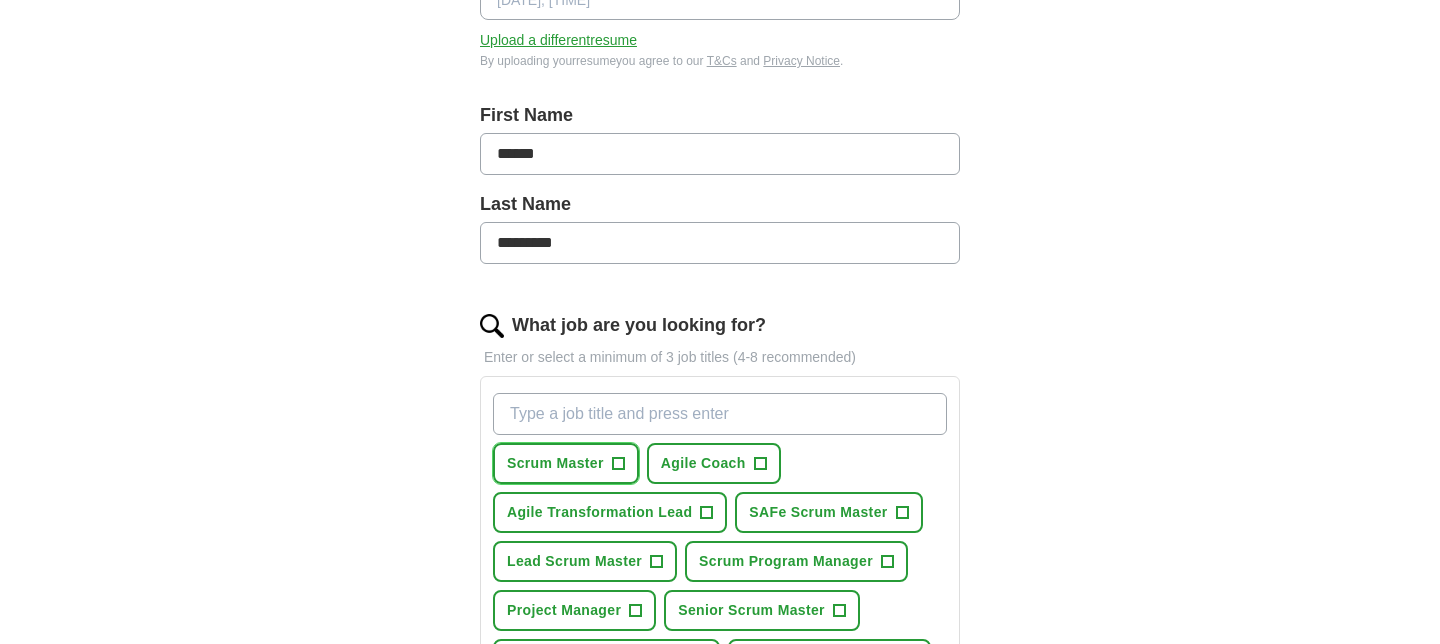 click on "Scrum Master" at bounding box center [555, 463] 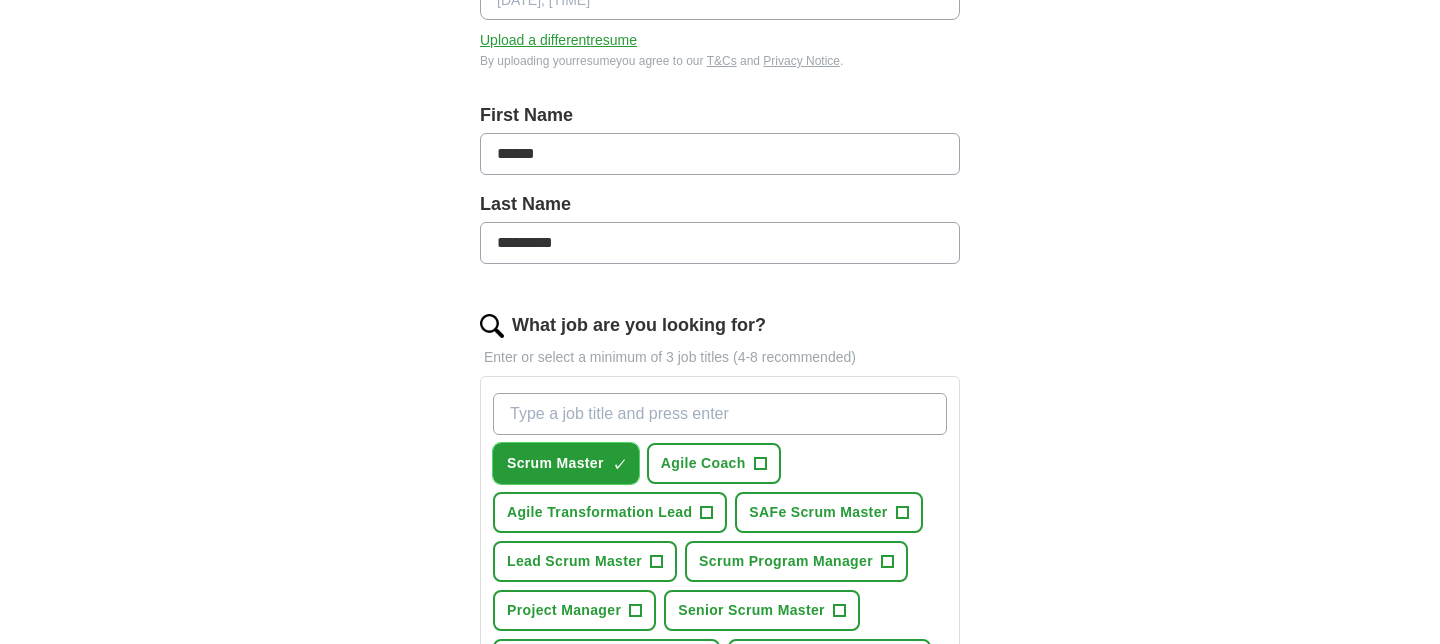 click on "Scrum Master" at bounding box center (555, 463) 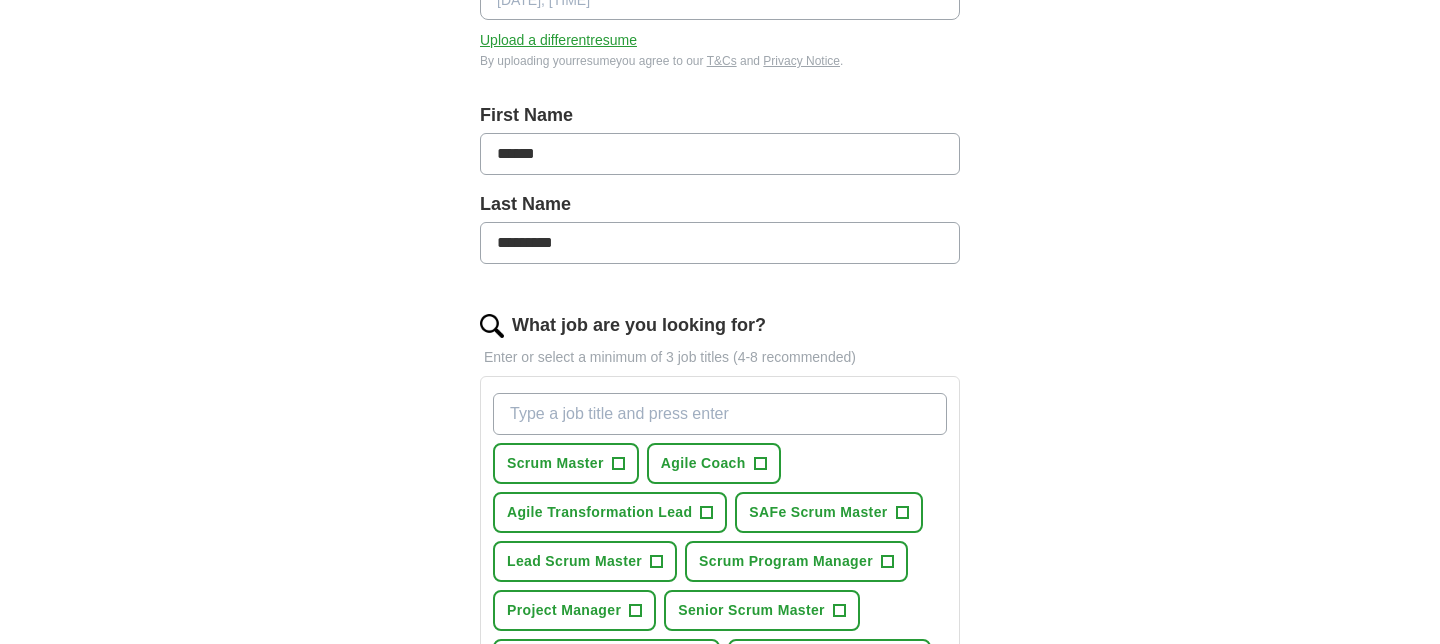 click on "What job are you looking for?" at bounding box center (720, 414) 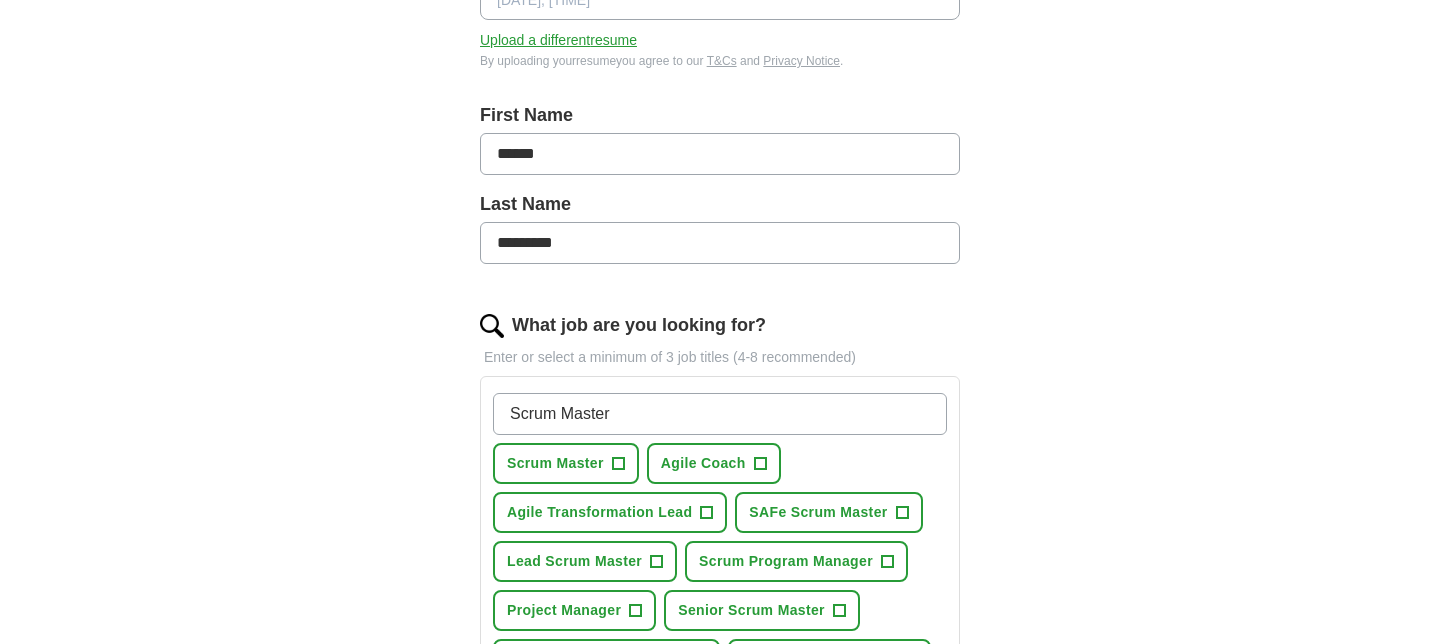 type on "Scrum Master" 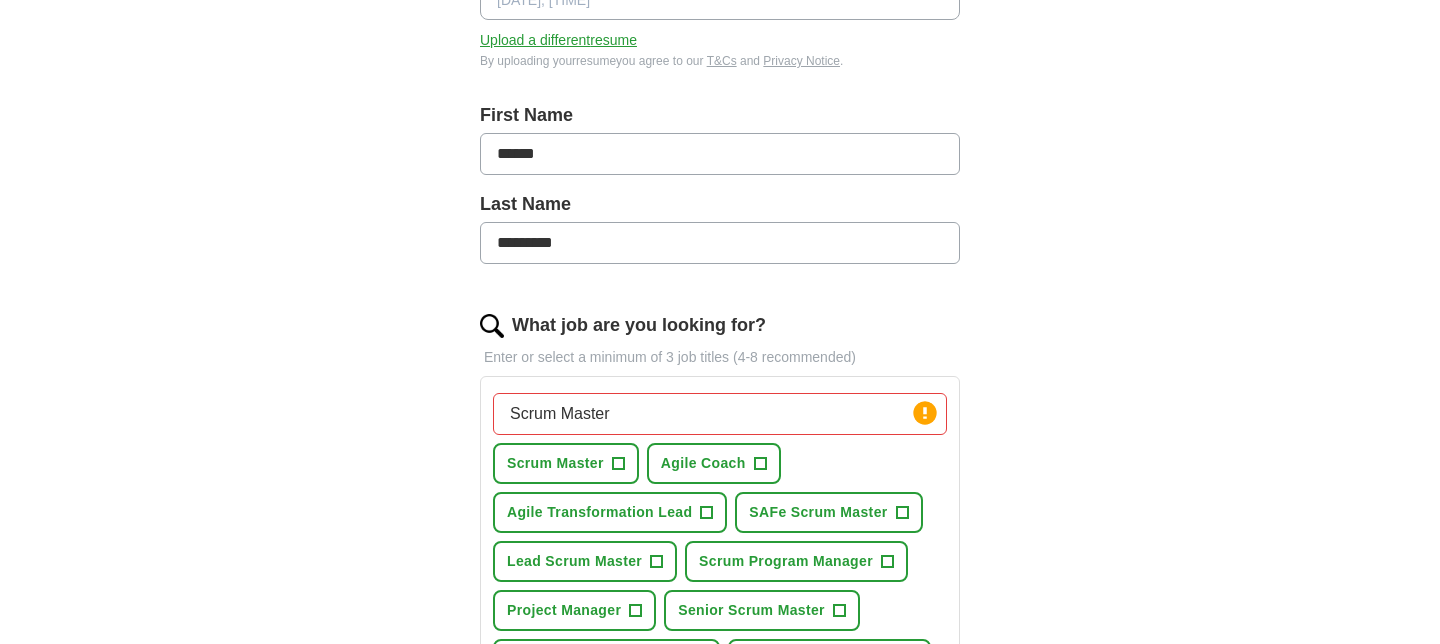 click on "ApplyIQ Let ApplyIQ do the hard work of searching and applying for jobs. Just tell us what you're looking for, and we'll do the rest. Select a resume NGS_SM_RESUME_2025.docx [DATE], [TIME] Upload a different resume By uploading your resume you agree to our T&Cs and Privacy Notice. First Name [FIRST_NAME] Last Name [LAST_NAME] What job are you looking for? Enter or select a minimum of 3 job titles (4-8 recommended) Scrum Master Press return to add title Scrum Master + Agile Coach + Agile Transformation Lead + SAFe Scrum Master + Lead Scrum Master + Scrum Program Manager + Project Manager + Senior Scrum Master + Scrum Master Consultant + Agile Project Manager + Select at least 3 job titles Where do you want to work? 25 mile radius Advanced Start applying for jobs By registering, you consent to us applying to suitable jobs for you" at bounding box center (720, 409) 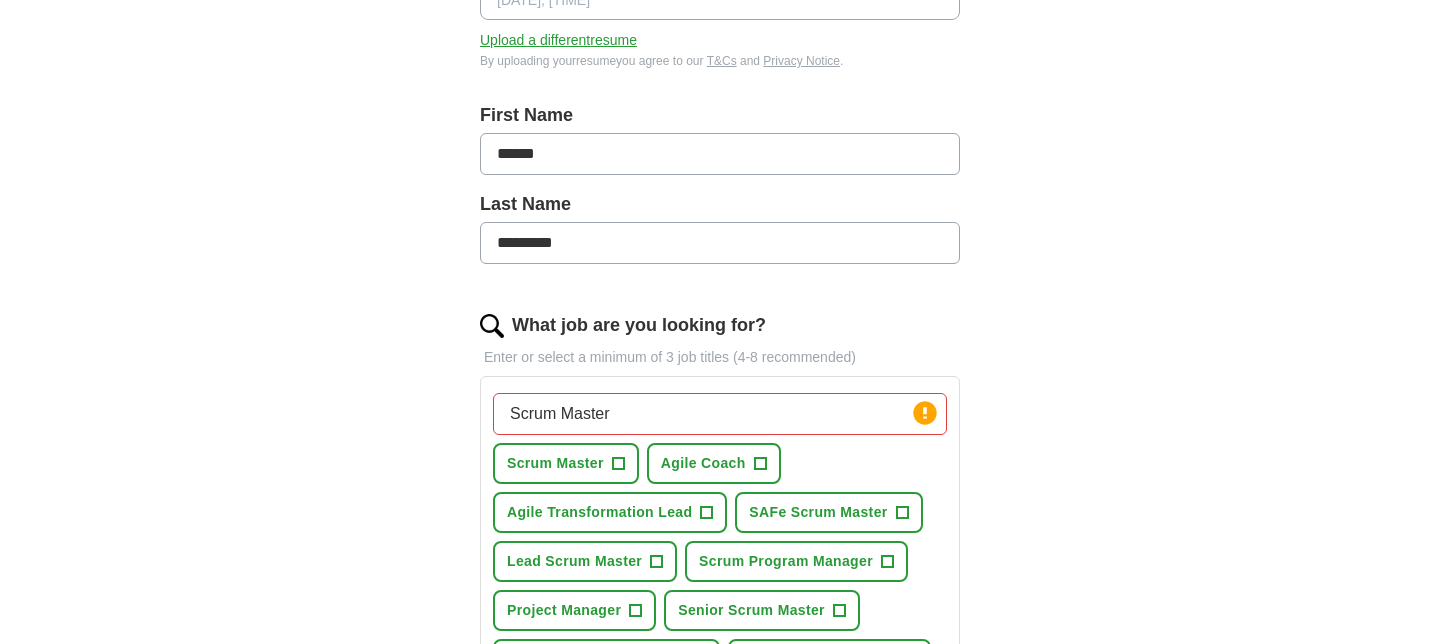 click on "ApplyIQ Let ApplyIQ do the hard work of searching and applying for jobs. Just tell us what you're looking for, and we'll do the rest. Select a resume NGS_SM_RESUME_2025.docx [DATE], [TIME] Upload a different resume By uploading your resume you agree to our T&Cs and Privacy Notice. First Name [FIRST_NAME] Last Name [LAST_NAME] What job are you looking for? Enter or select a minimum of 3 job titles (4-8 recommended) Scrum Master Press return to add title Scrum Master + Agile Coach + Agile Transformation Lead + SAFe Scrum Master + Lead Scrum Master + Scrum Program Manager + Project Manager + Senior Scrum Master + Scrum Master Consultant + Agile Project Manager + Select at least 3 job titles Where do you want to work? 25 mile radius Advanced Start applying for jobs By registering, you consent to us applying to suitable jobs for you" at bounding box center [720, 409] 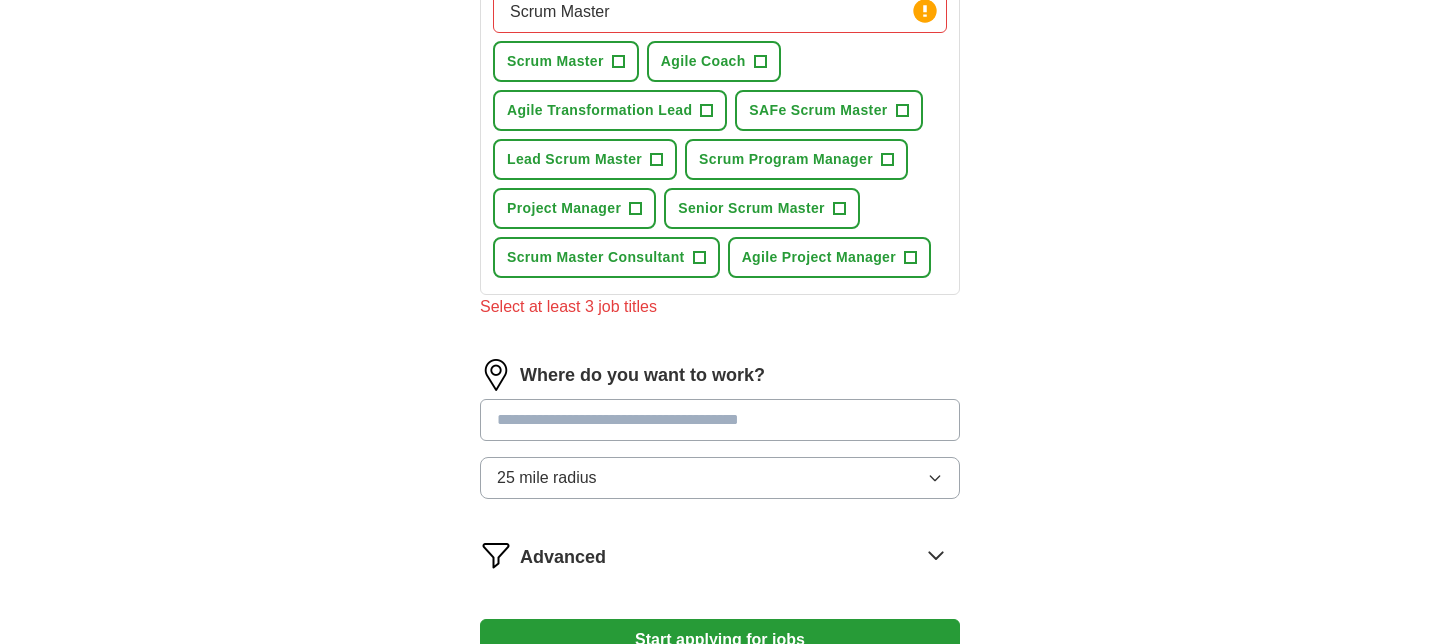scroll, scrollTop: 800, scrollLeft: 0, axis: vertical 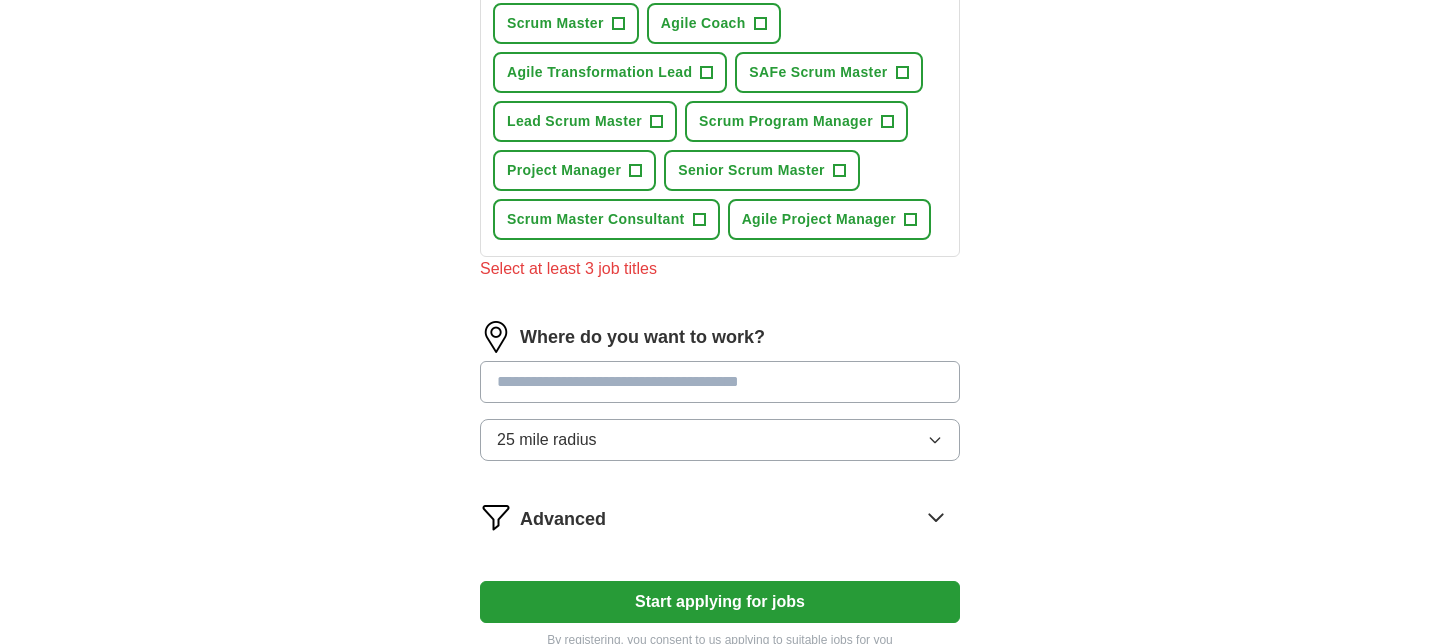 click at bounding box center (720, 382) 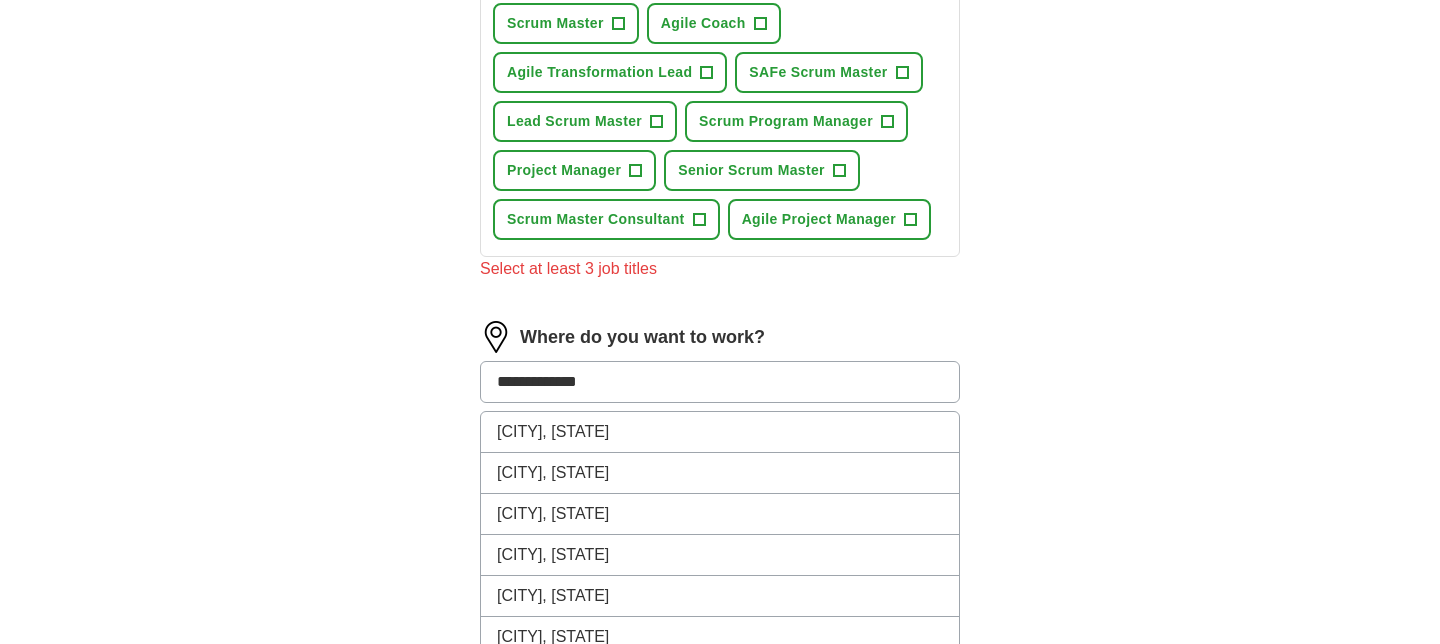type on "**********" 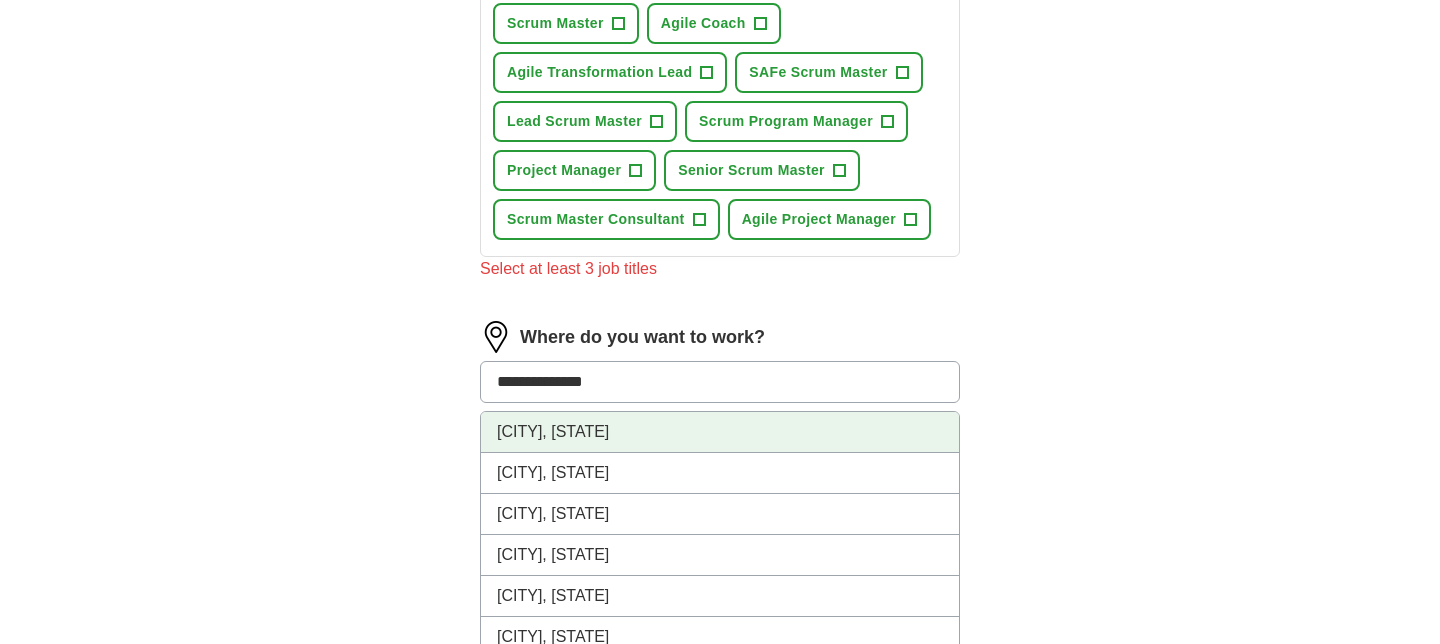 click on "[CITY], [STATE]" at bounding box center [720, 432] 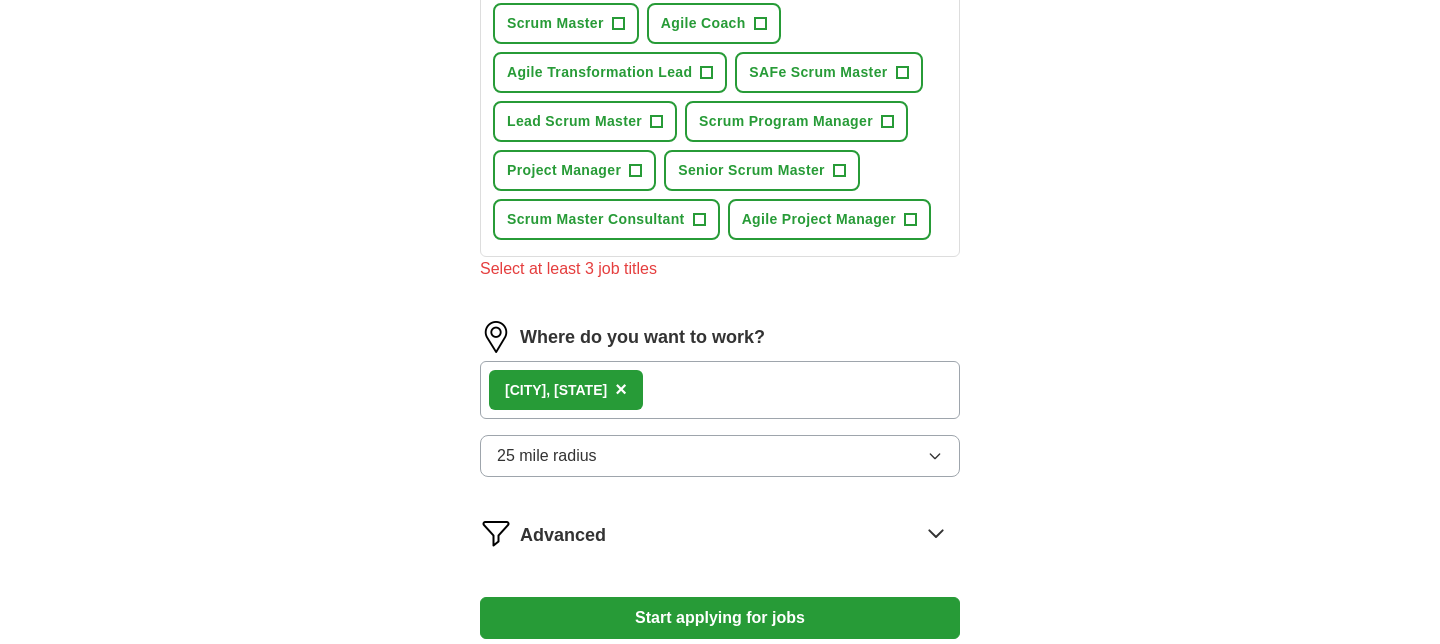 click on "ApplyIQ Let ApplyIQ do the hard work of searching and applying for jobs. Just tell us what you're looking for, and we'll do the rest. Select a resume NGS_SM_RESUME_2025.docx [DATE], [TIME] Upload a different resume By uploading your resume you agree to our T&Cs and Privacy Notice. First Name [FIRST_NAME] Last Name [LAST_NAME] What job are you looking for? Enter or select a minimum of 3 job titles (4-8 recommended) Scrum Master Press return to add title Scrum Master + Agile Coach + Agile Transformation Lead + SAFe Scrum Master + Lead Scrum Master + Scrum Program Manager + Project Manager + Senior Scrum Master + Scrum Master Consultant + Agile Project Manager + Select at least 3 job titles Where do you want to work? [CITY], [STATE] × 25 mile radius Advanced Start applying for jobs By registering, you consent to us applying to suitable jobs for you" at bounding box center (720, -23) 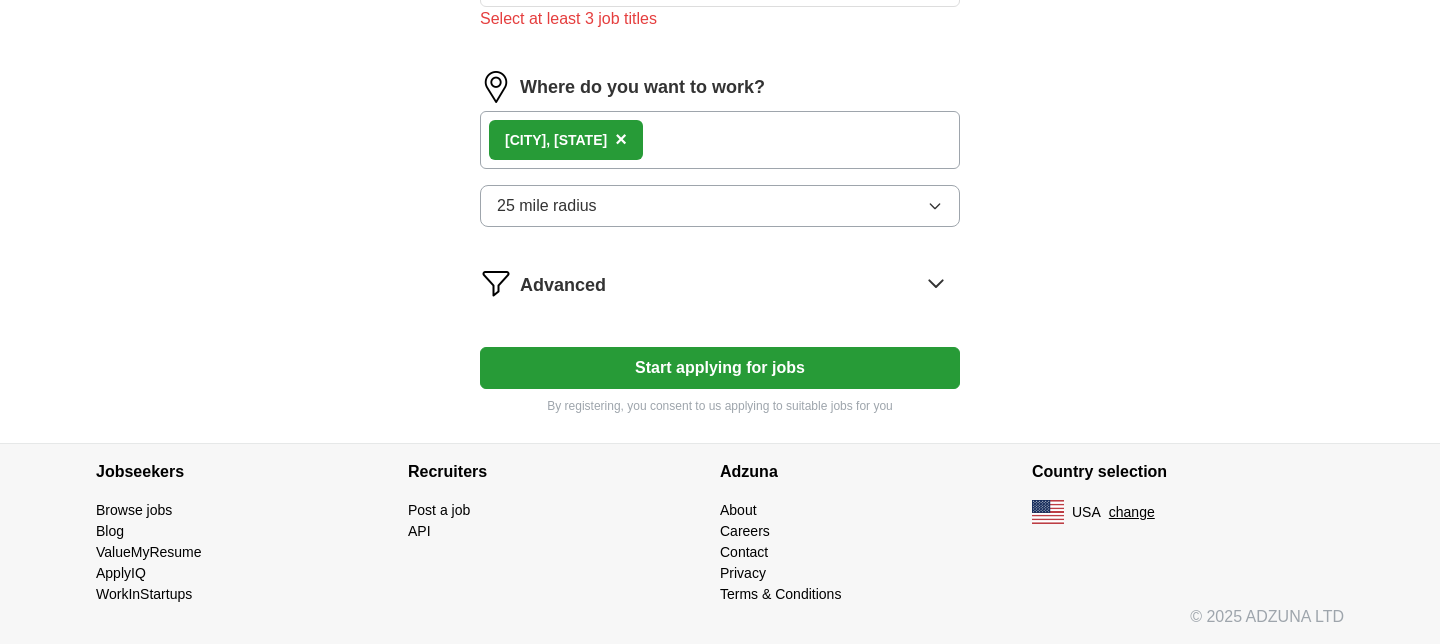 scroll, scrollTop: 1051, scrollLeft: 0, axis: vertical 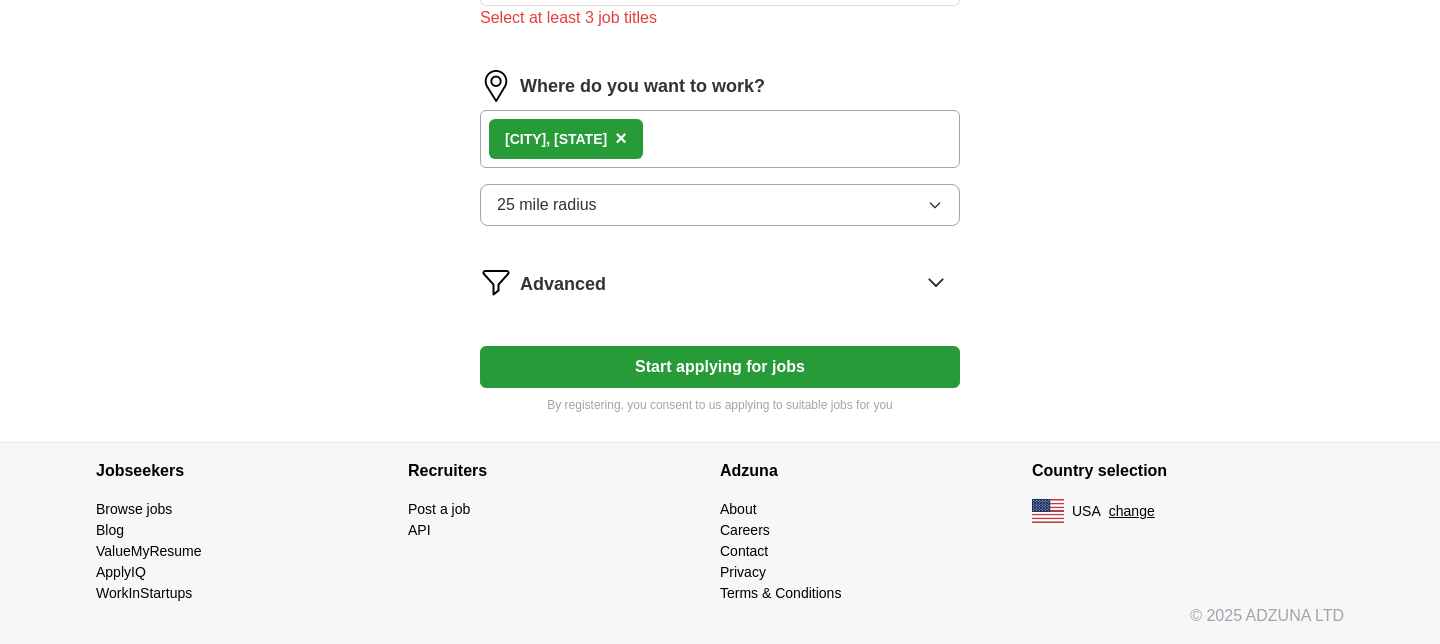 click on "Start applying for jobs" at bounding box center [720, 367] 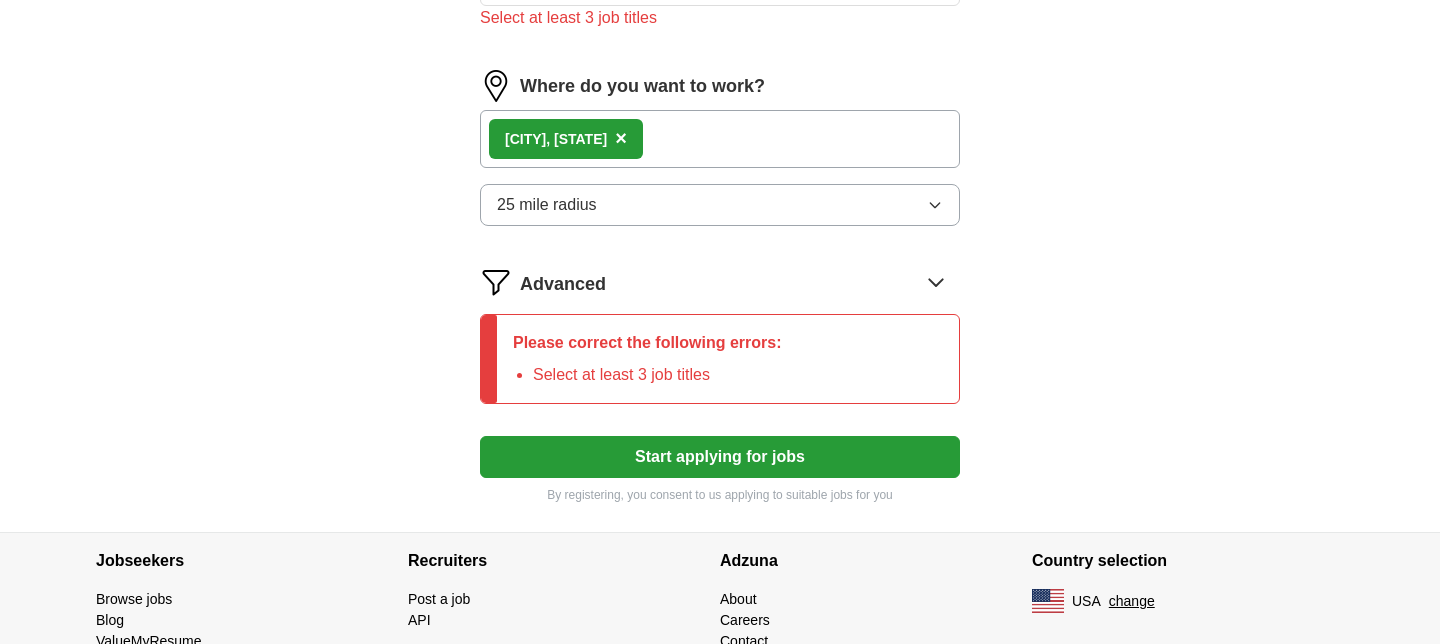 click on "ApplyIQ Let ApplyIQ do the hard work of searching and applying for jobs. Just tell us what you're looking for, and we'll do the rest. Select a resume NGS_SM_RESUME_2025.docx [DATE], [TIME] Upload a different resume By uploading your resume you agree to our T&Cs and Privacy Notice. First Name [FIRST_NAME] Last Name [LAST_NAME] What job are you looking for? Enter or select a minimum of 3 job titles (4-8 recommended) Scrum Master Press return to add title Scrum Master + Agile Coach + Agile Transformation Lead + SAFe Scrum Master + Lead Scrum Master + Scrum Program Manager + Project Manager + Senior Scrum Master + Scrum Master Consultant + Agile Project Manager + Select at least 3 job titles Where do you want to work? [CITY], [STATE] × 25 mile radius Advanced Please correct the following errors: Select at least 3 job titles Start applying for jobs By registering, you consent to us applying to suitable jobs for you" at bounding box center [720, -229] 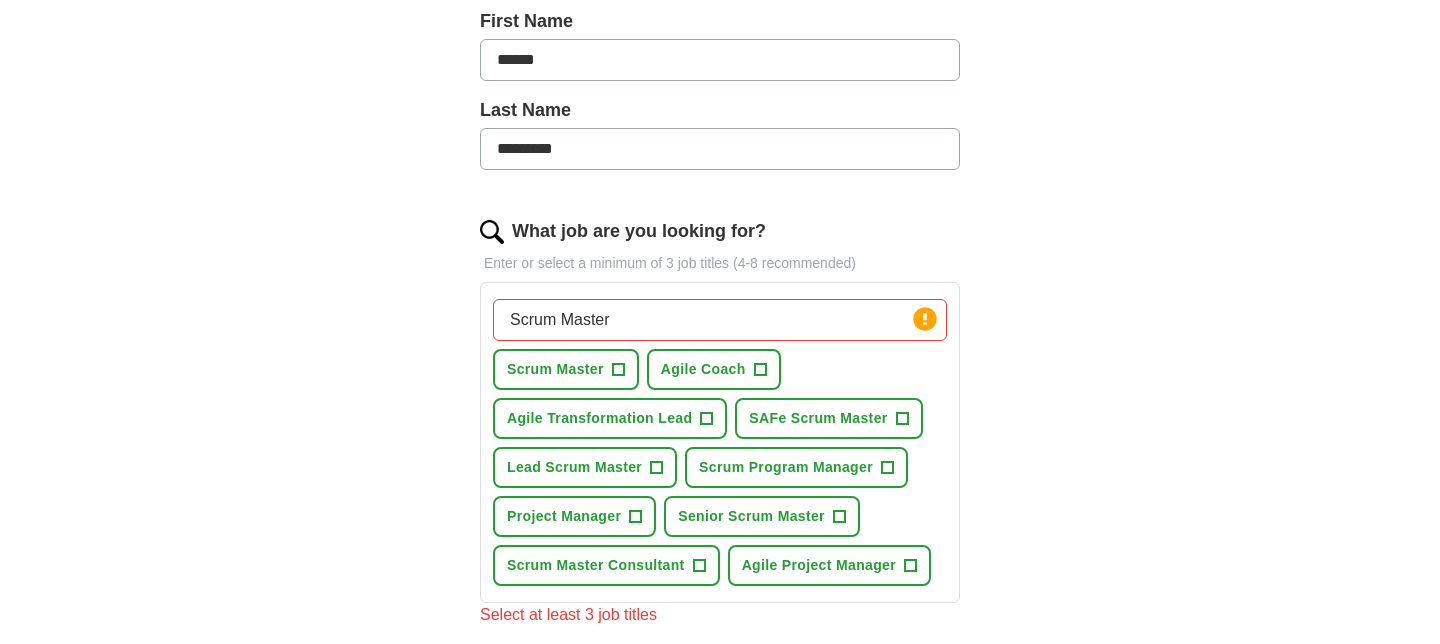 scroll, scrollTop: 451, scrollLeft: 0, axis: vertical 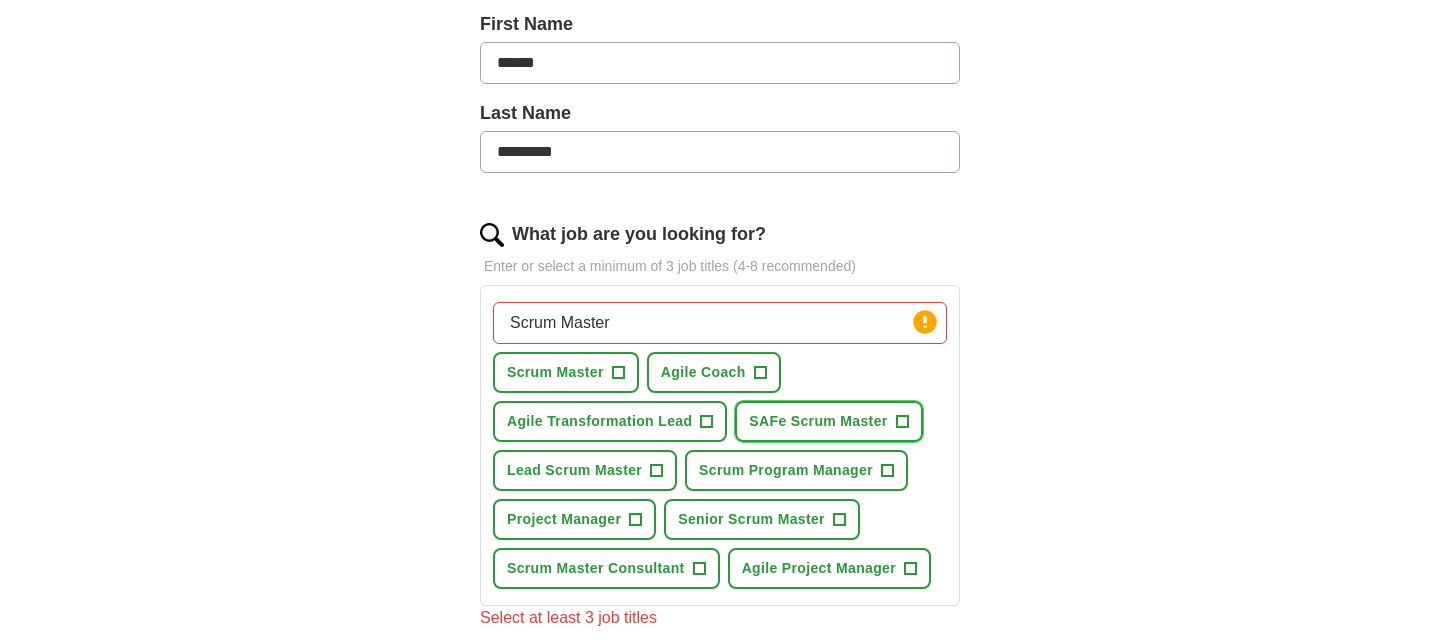 click on "SAFe Scrum Master" at bounding box center [818, 421] 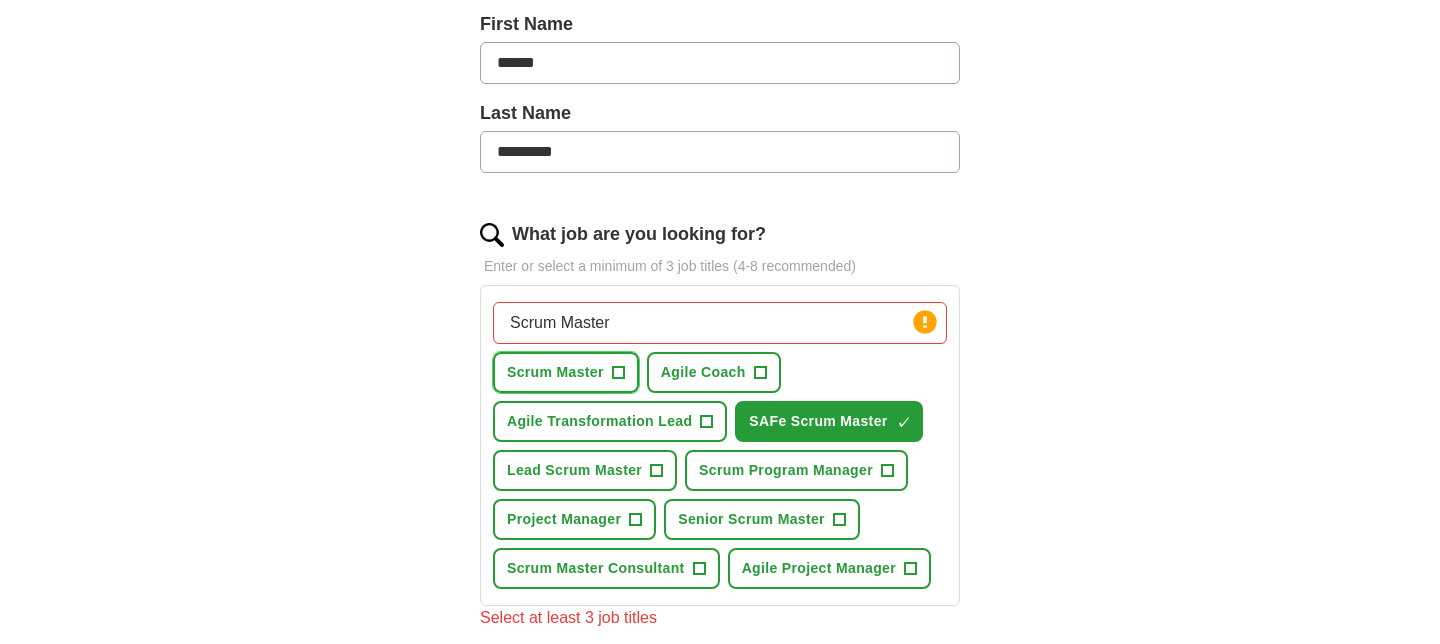 click on "+" at bounding box center (618, 373) 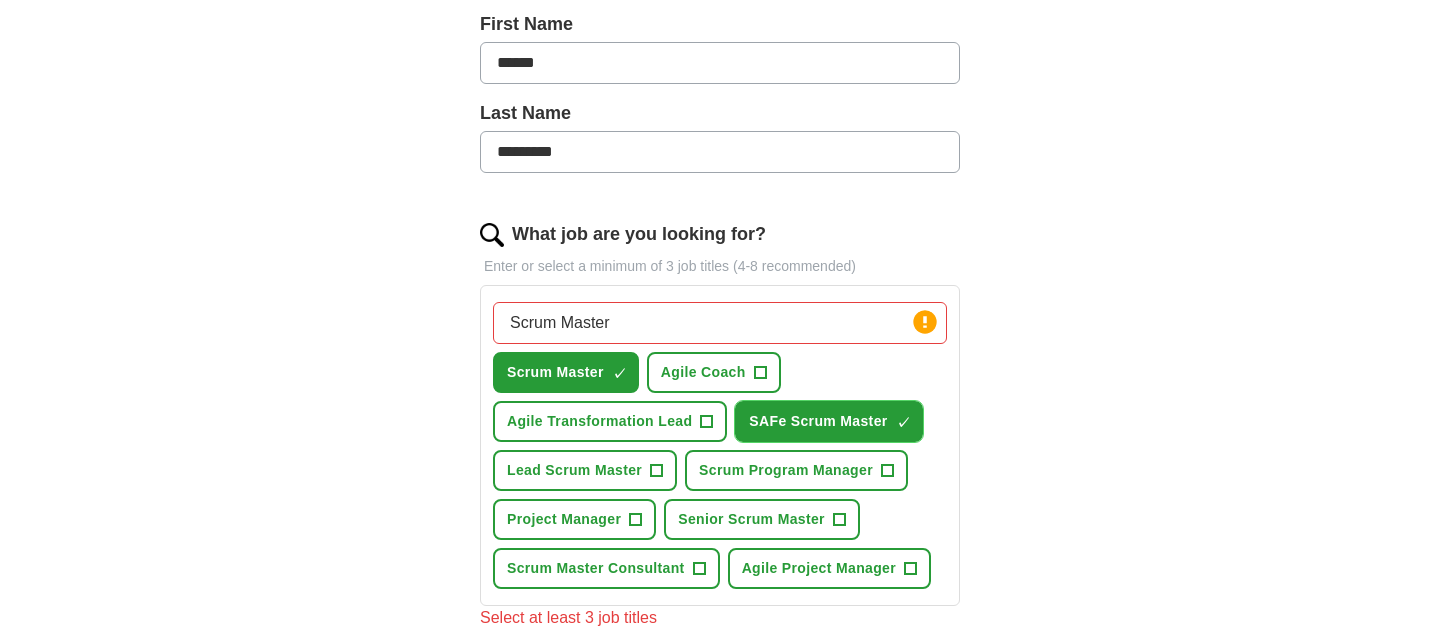 click on "×" at bounding box center (0, 0) 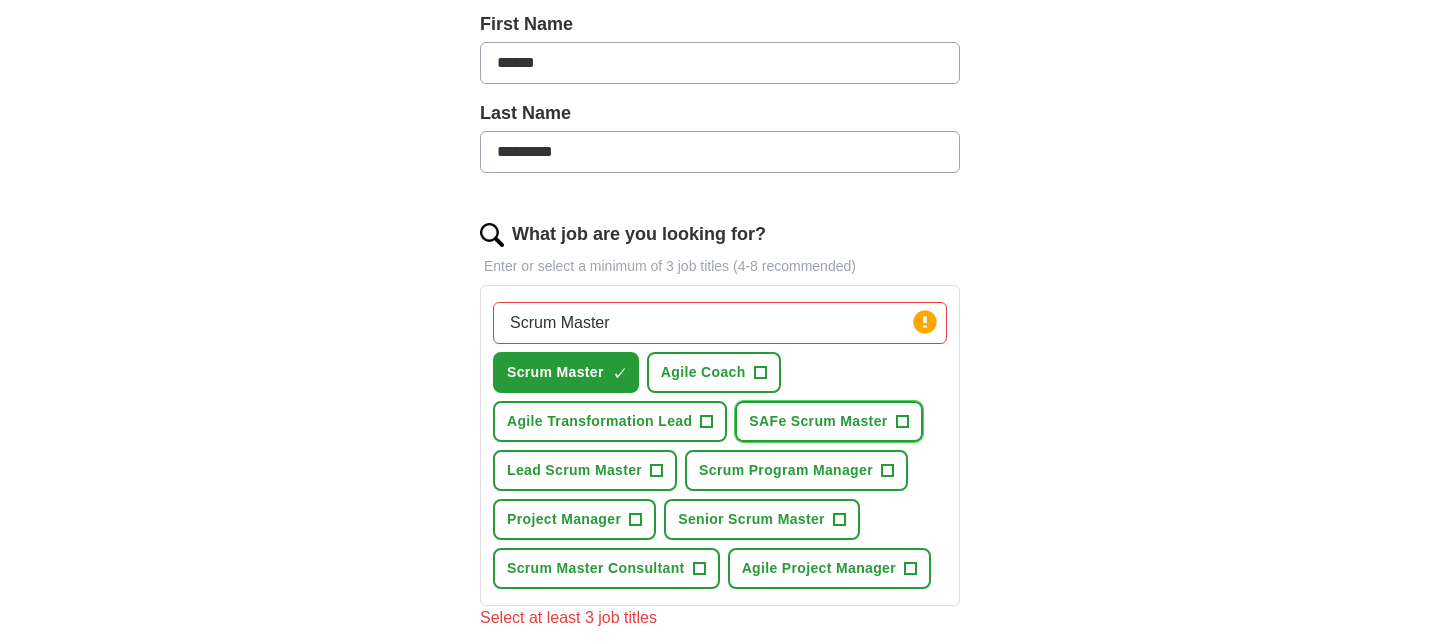 click on "+" at bounding box center [902, 422] 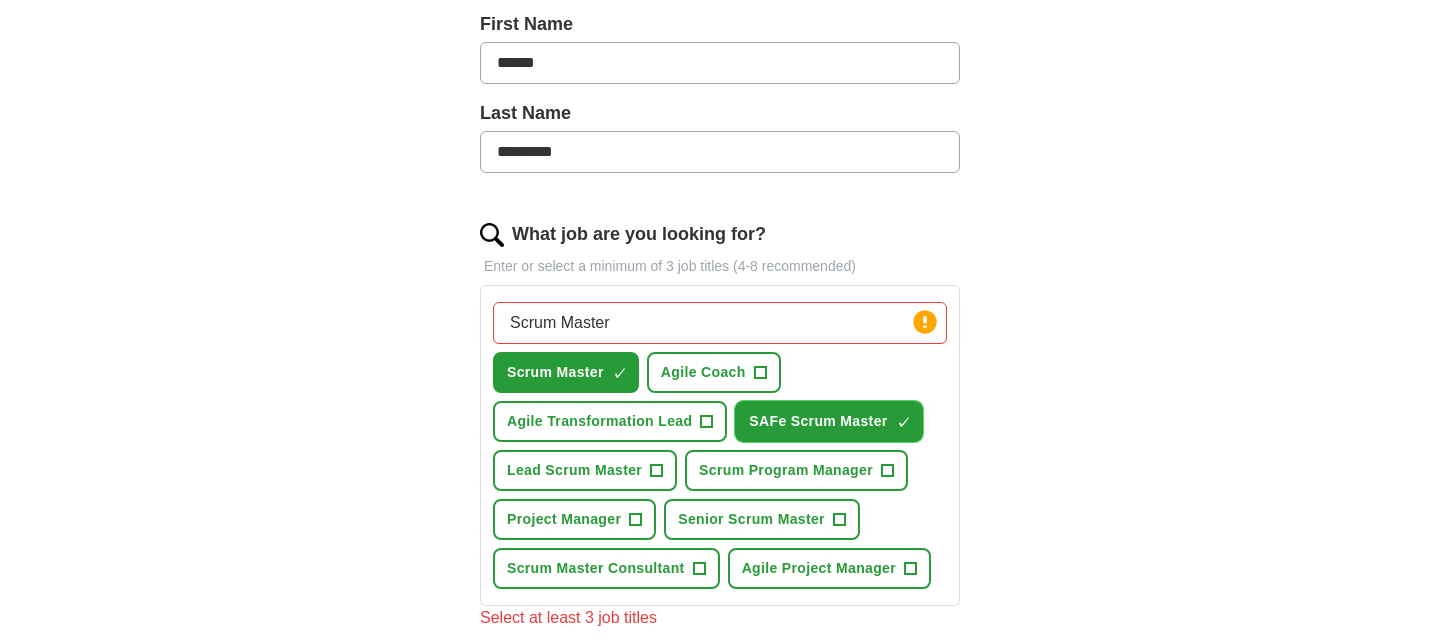 click on "×" at bounding box center [0, 0] 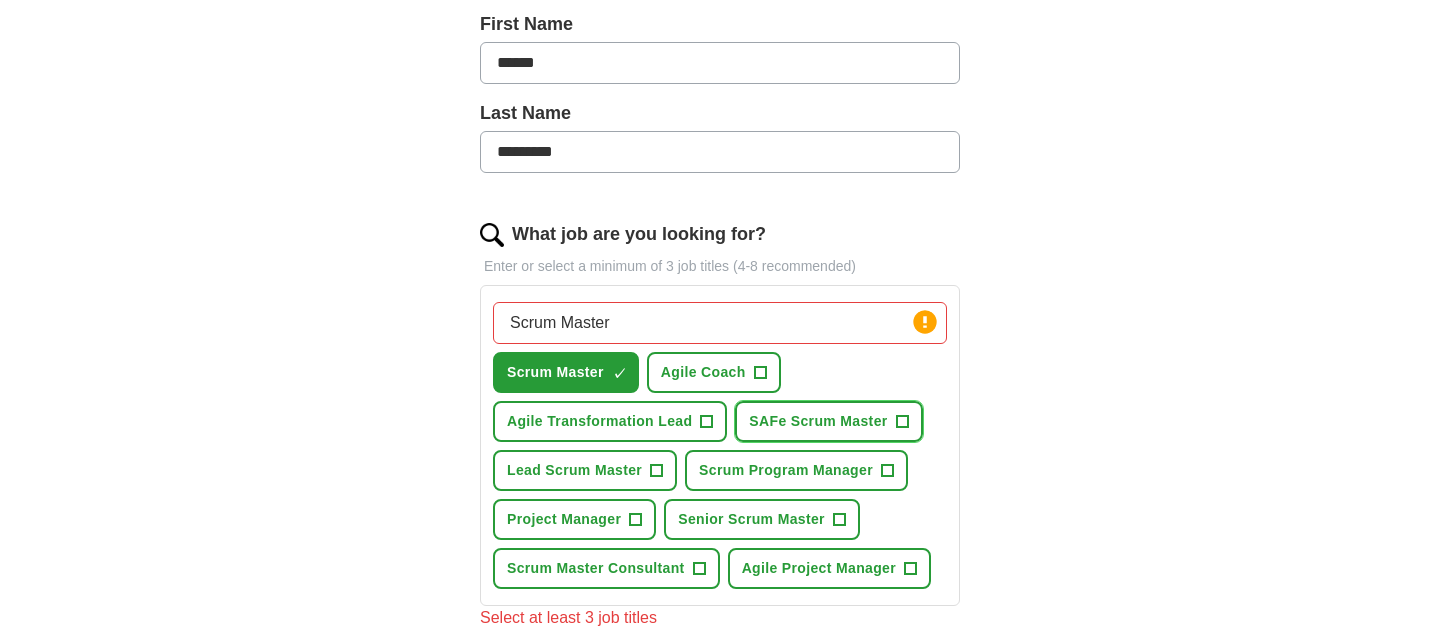 click on "SAFe Scrum Master" at bounding box center [818, 421] 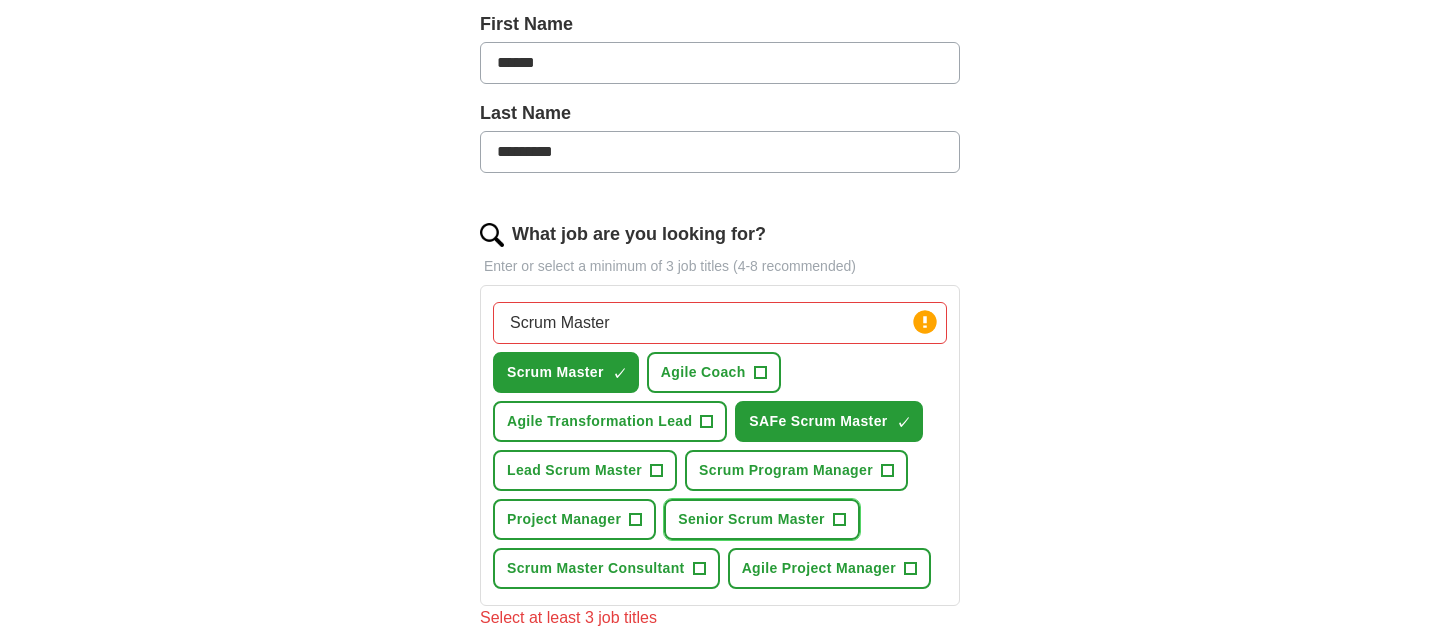 click on "Senior Scrum Master" at bounding box center (751, 519) 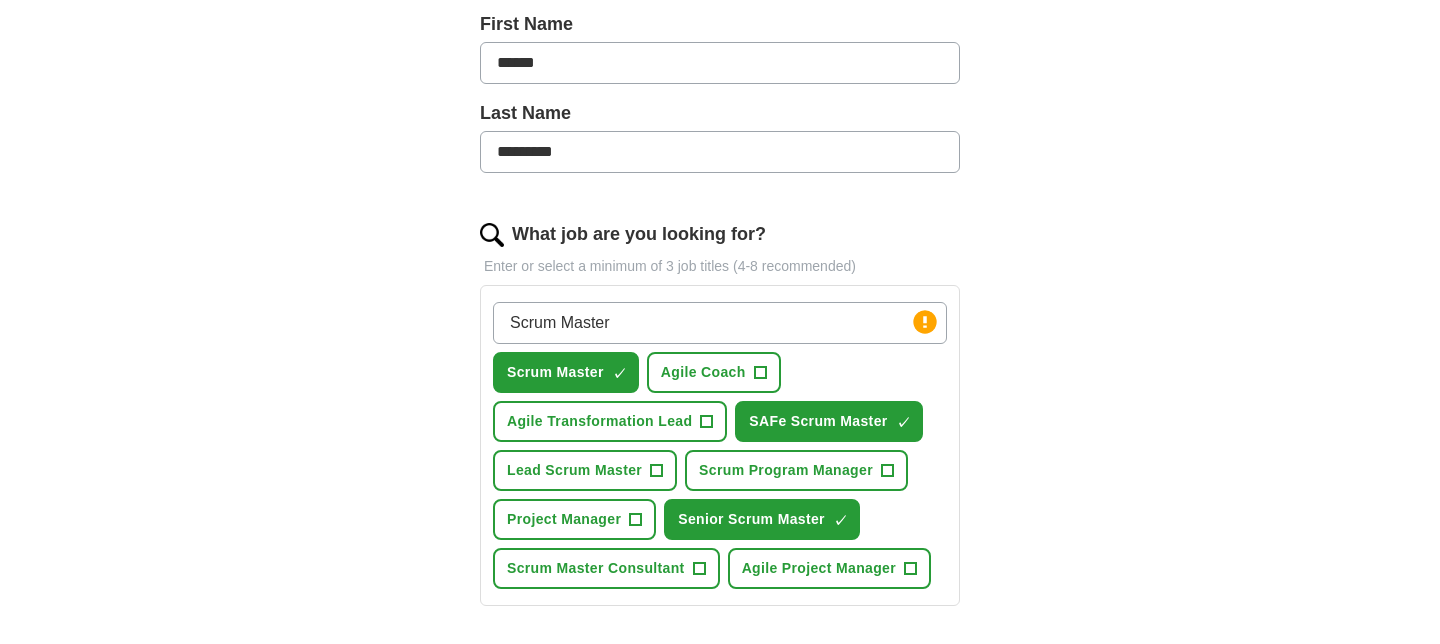 click on "Let ApplyIQ do the hard work of searching and applying for jobs. Just tell us what you're looking for, and we'll do the rest. Select a resume NGS_SM_RESUME_2025.docx [DATE], [TIME] Upload a different resume By uploading your resume you agree to our T&Cs and Privacy Notice. First Name [FIRST_NAME] Last Name [LAST_NAME] What job are you looking for? Enter or select a minimum of 3 job titles (4-8 recommended) Scrum Master Press return to add title Scrum Master ✓ × Agile Coach + Agile Transformation Lead + SAFe Scrum Master ✓ × Lead Scrum Master + Scrum Program Manager + Project Manager + Senior Scrum Master ✓ × Scrum Master Consultant + Agile Project Manager + Where do you want to work? [CITY], [STATE] × 25 mile radius Advanced Start applying for jobs By registering, you consent to us applying to suitable jobs for you" at bounding box center [720, 370] 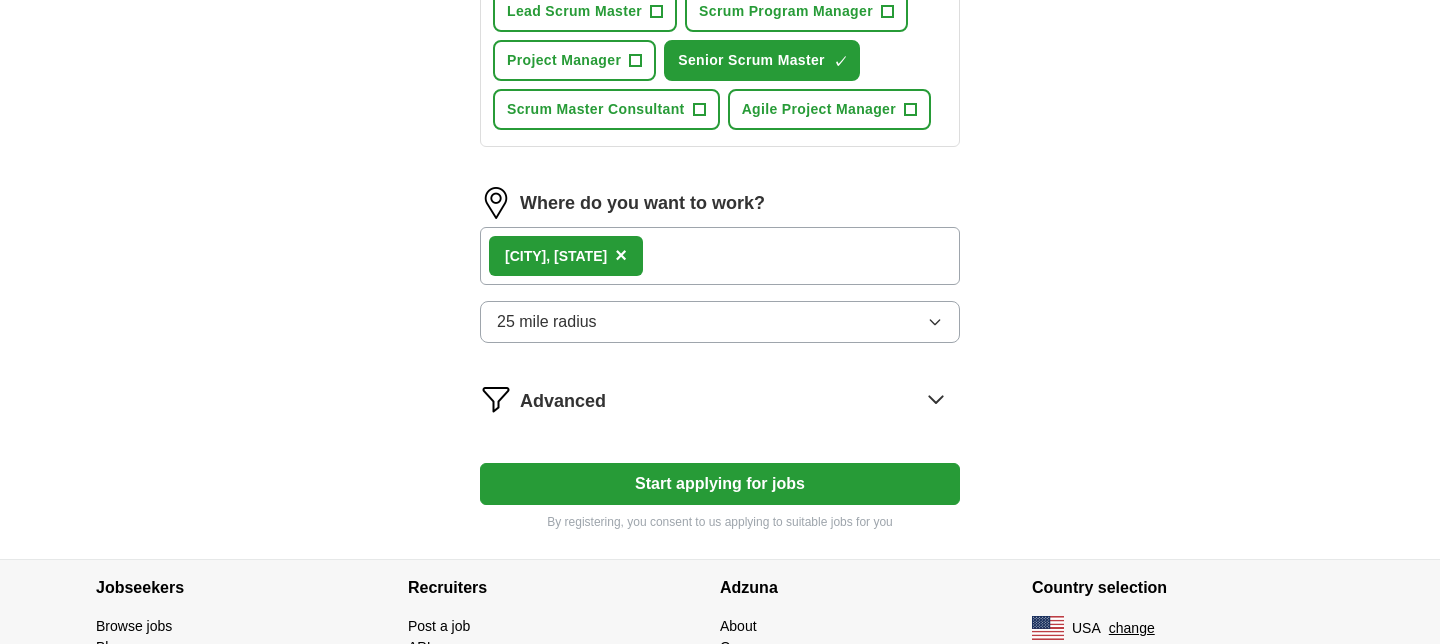scroll, scrollTop: 931, scrollLeft: 0, axis: vertical 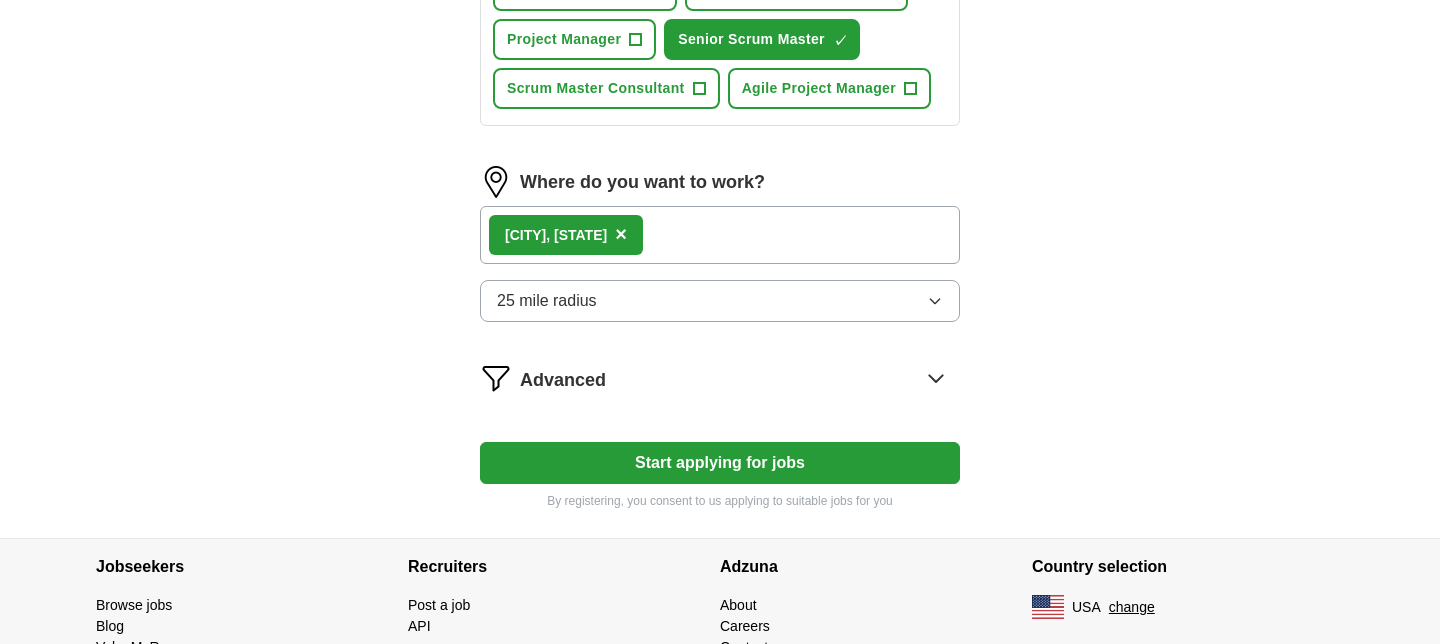 click on "Start applying for jobs" at bounding box center [720, 463] 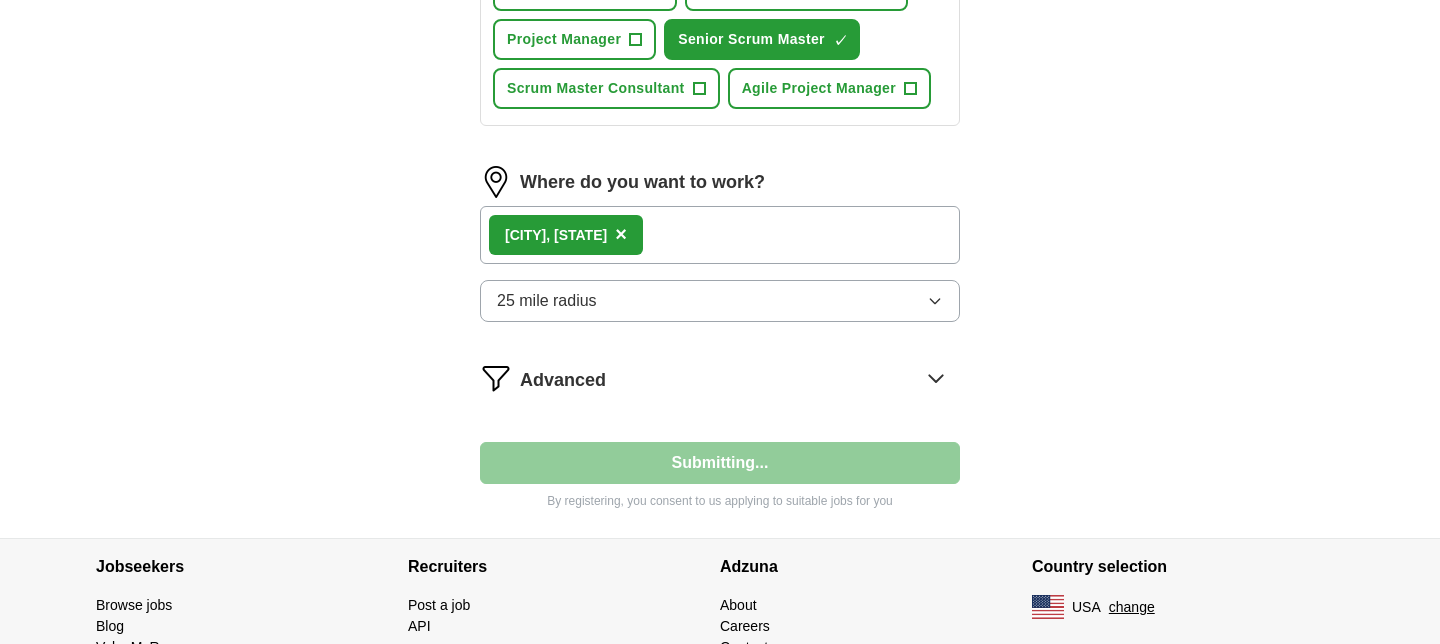 select on "**" 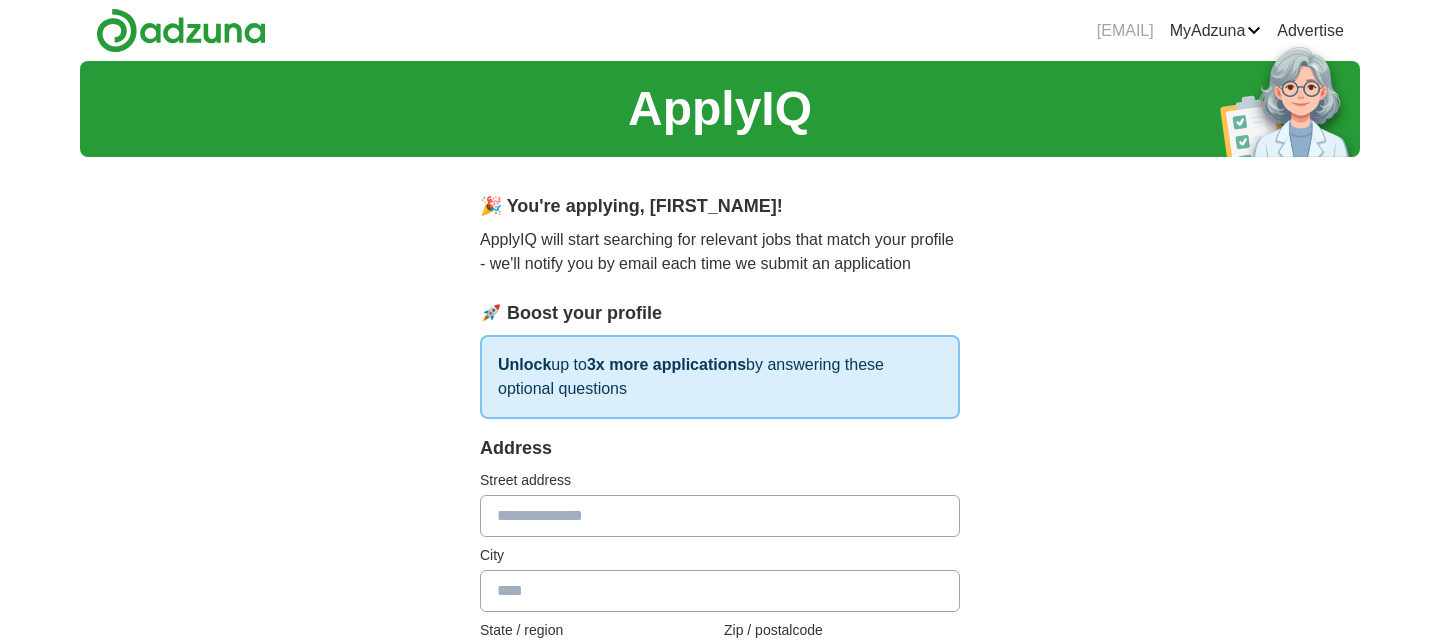 scroll, scrollTop: 0, scrollLeft: 0, axis: both 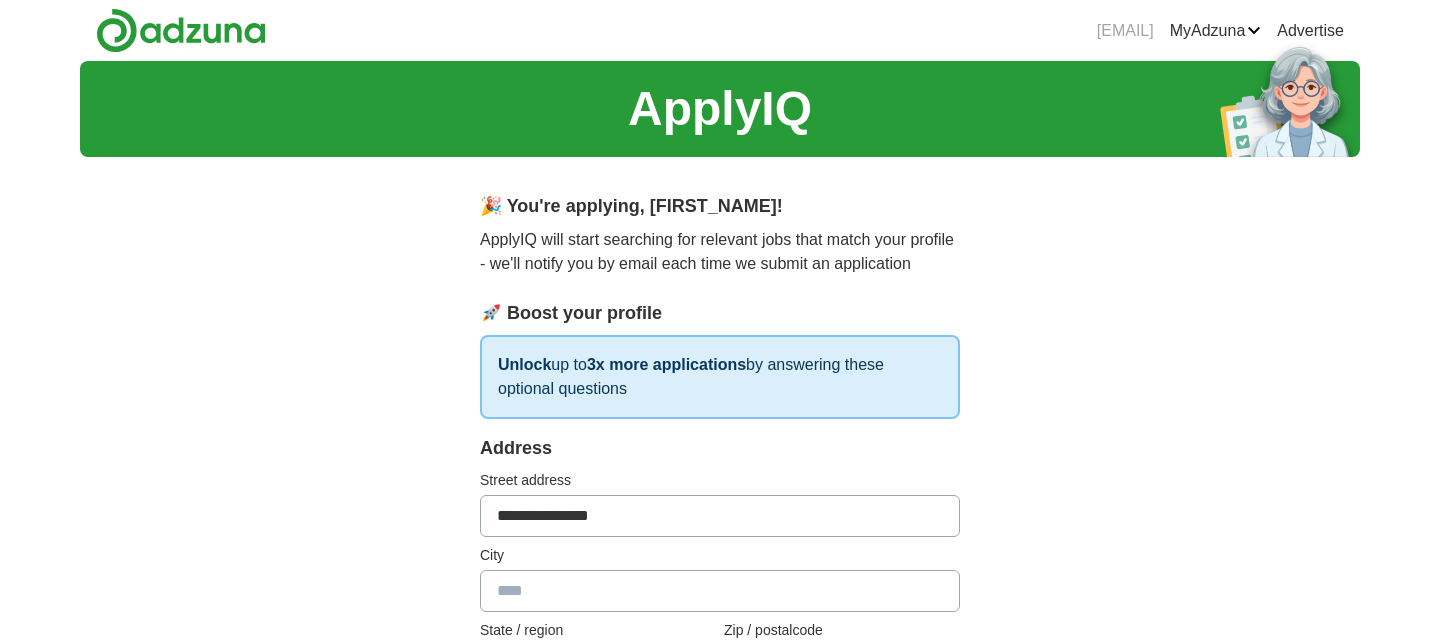 type on "**********" 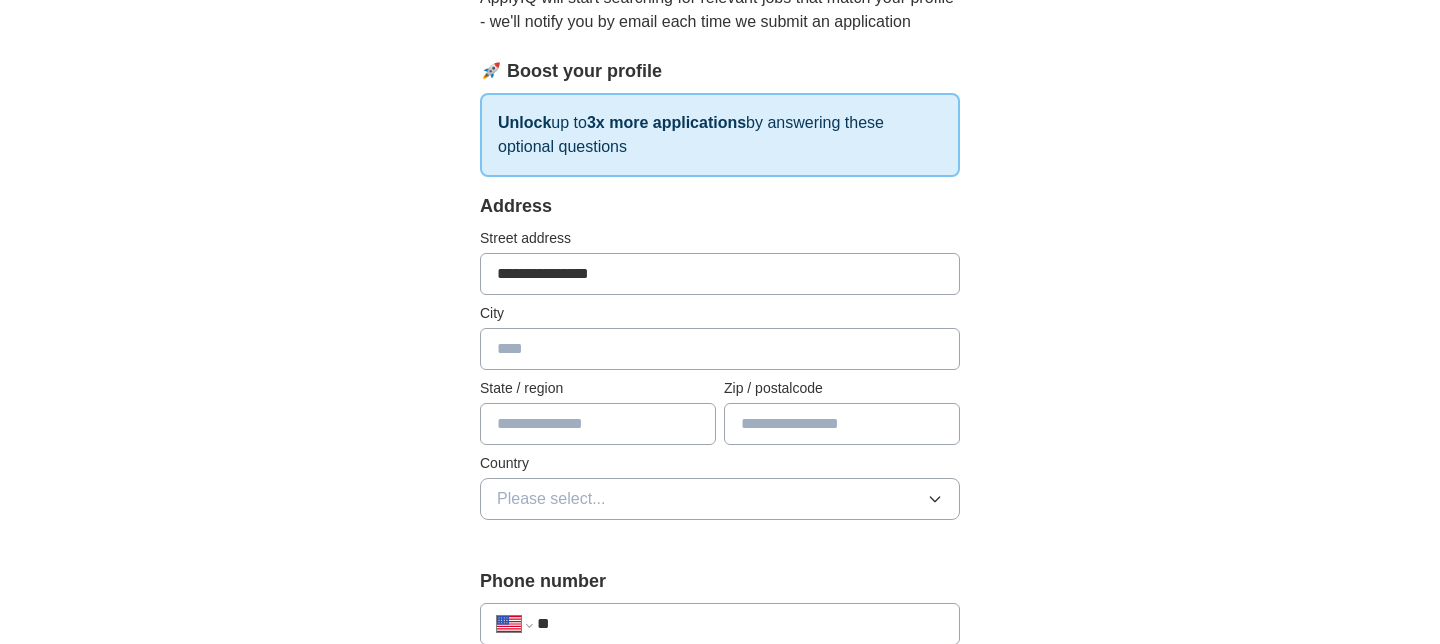 scroll, scrollTop: 280, scrollLeft: 0, axis: vertical 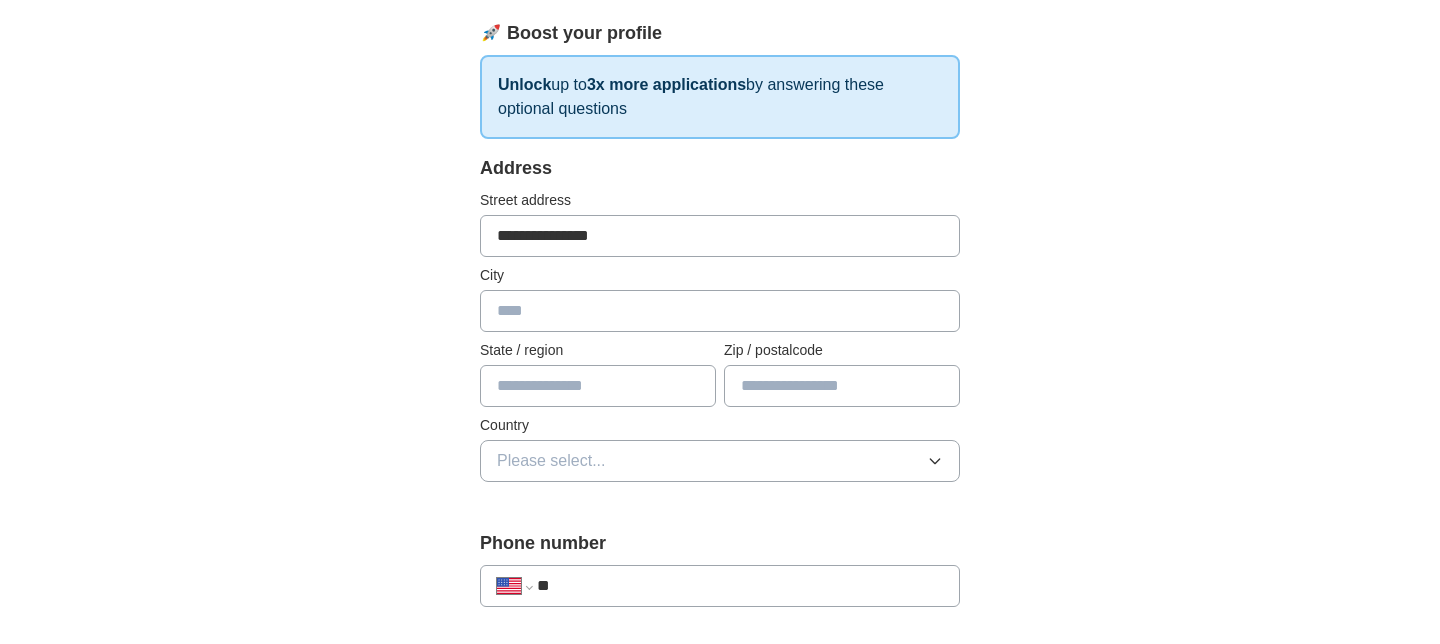 click at bounding box center [720, 311] 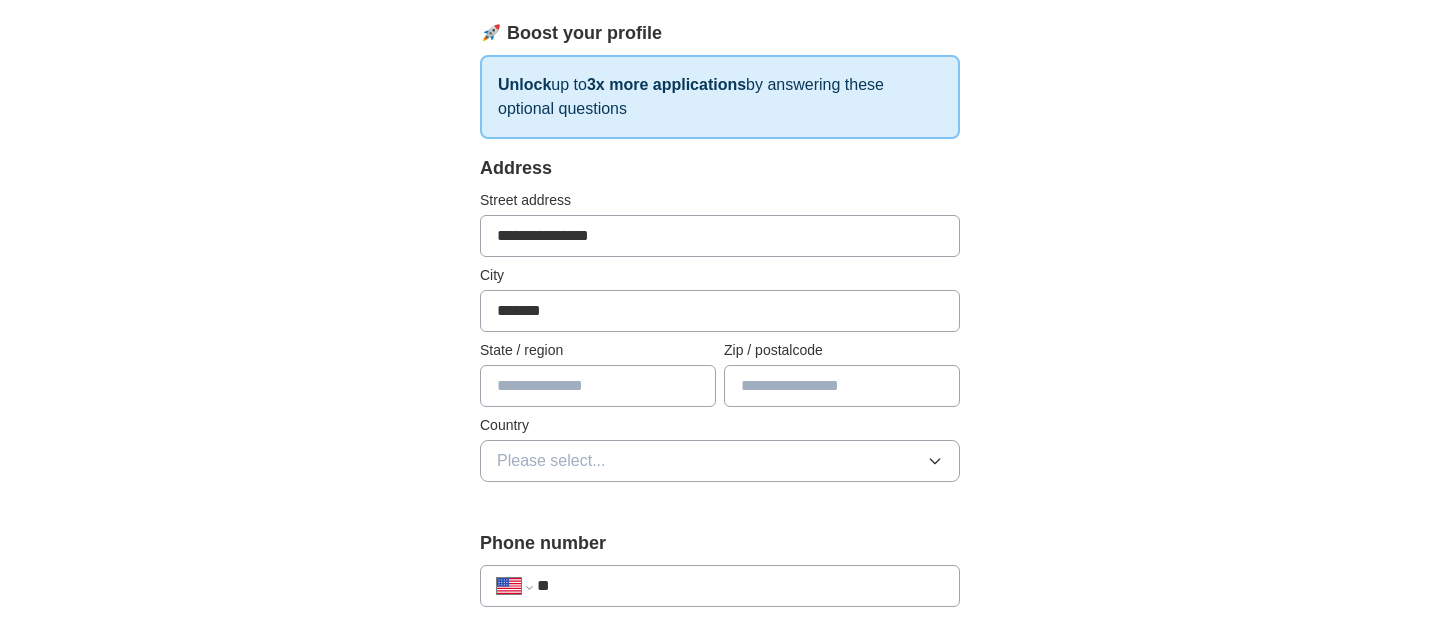 type on "*******" 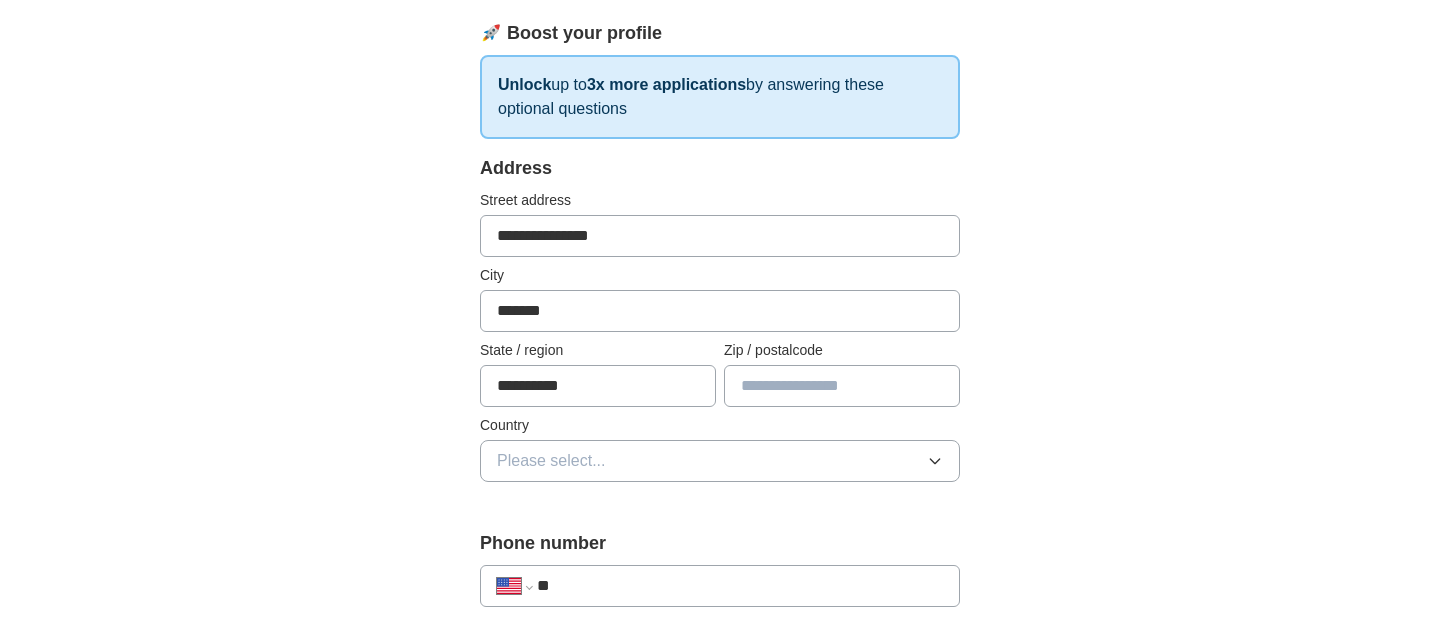 type on "**********" 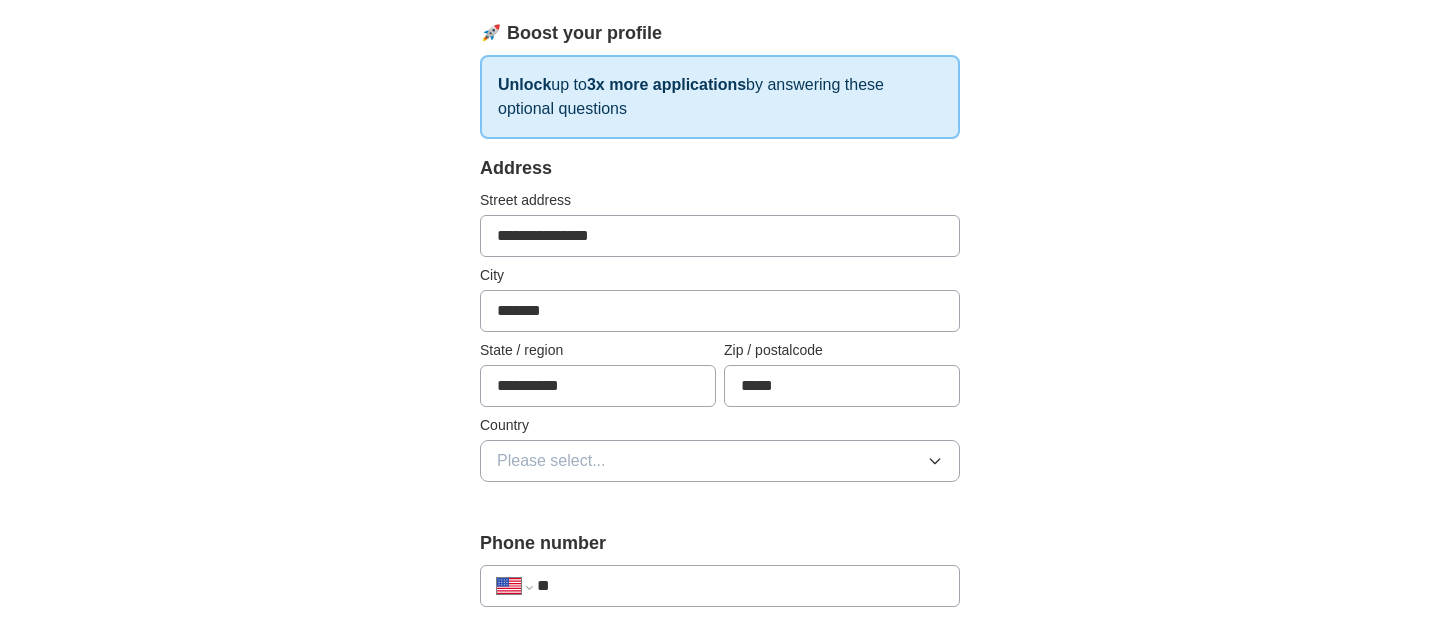 type on "*****" 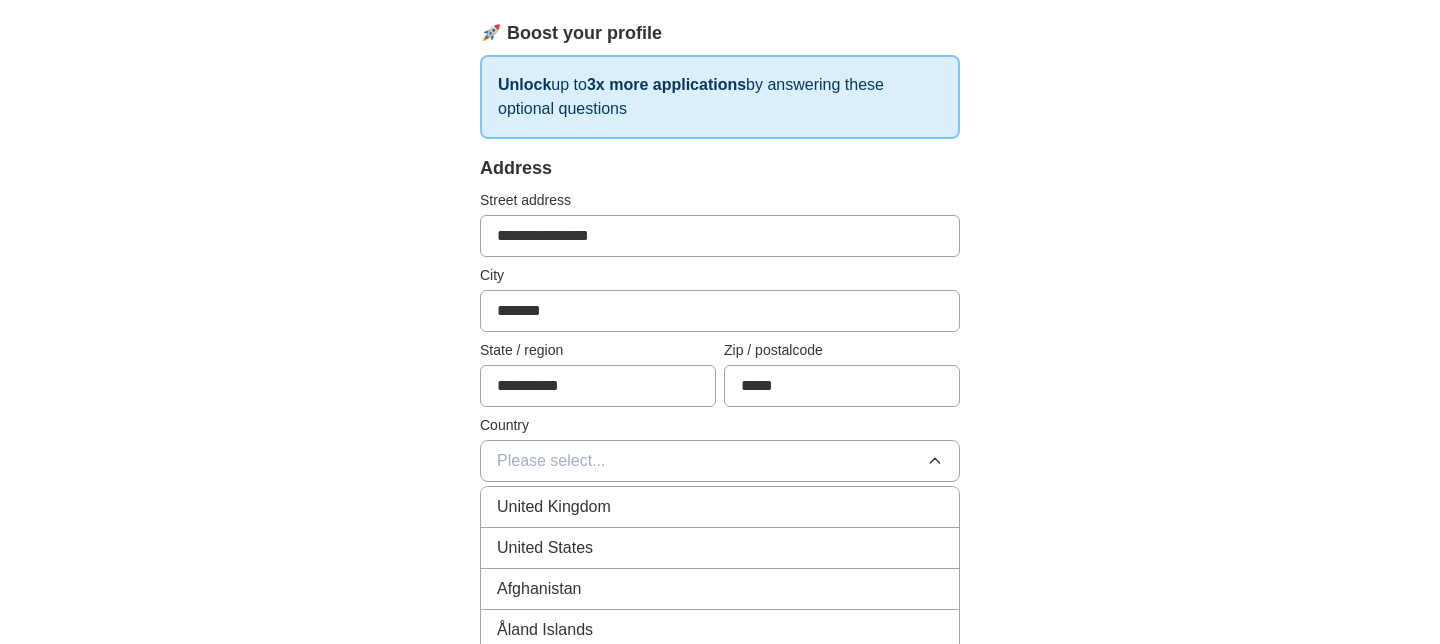click on "United States" at bounding box center [545, 548] 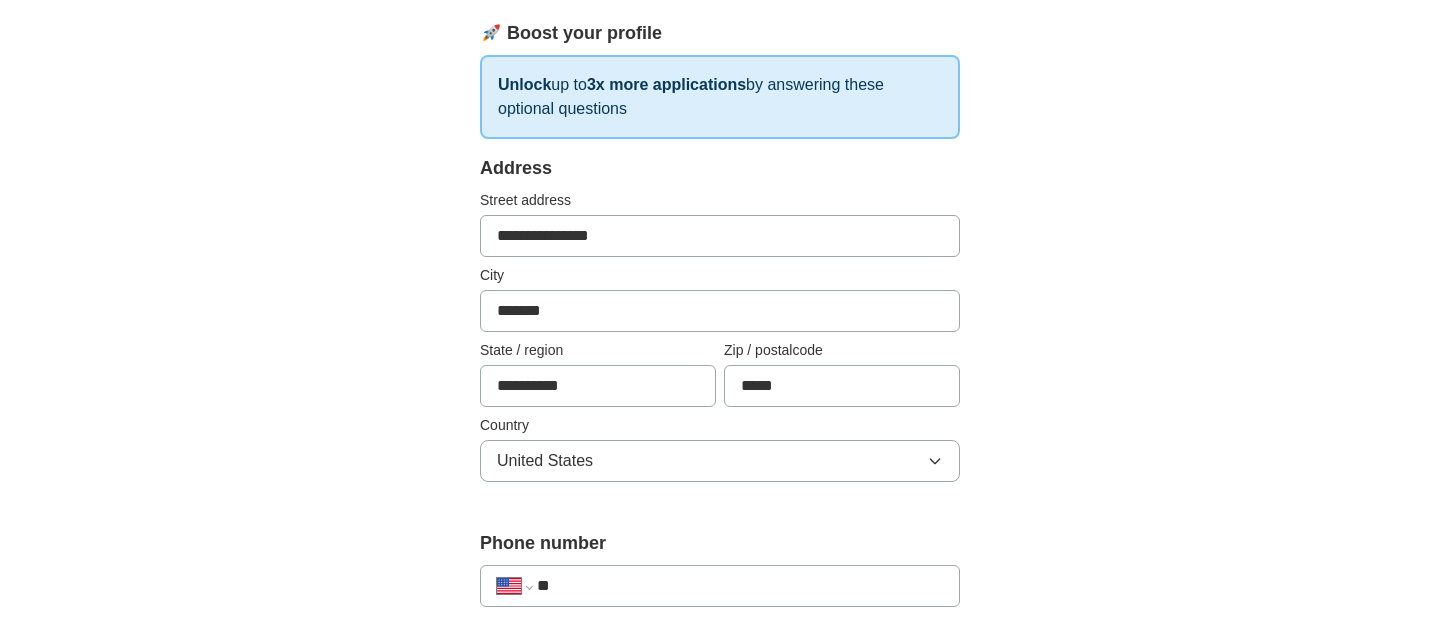 click on "🎉 You're applying , [FIRST_NAME] ! ApplyIQ will start searching for relevant jobs that match your profile - we'll notify you by email each time we submit an application 🚀 Boost your profile Unlock up to 3x more applications by answering these optional questions Address Street address [STREET_ADDRESS] City [CITY] State / region [STATE] Zip / postalcode [ZIP_CODE] Country United States Phone number [PHONE_NUMBER]" at bounding box center (720, 678) 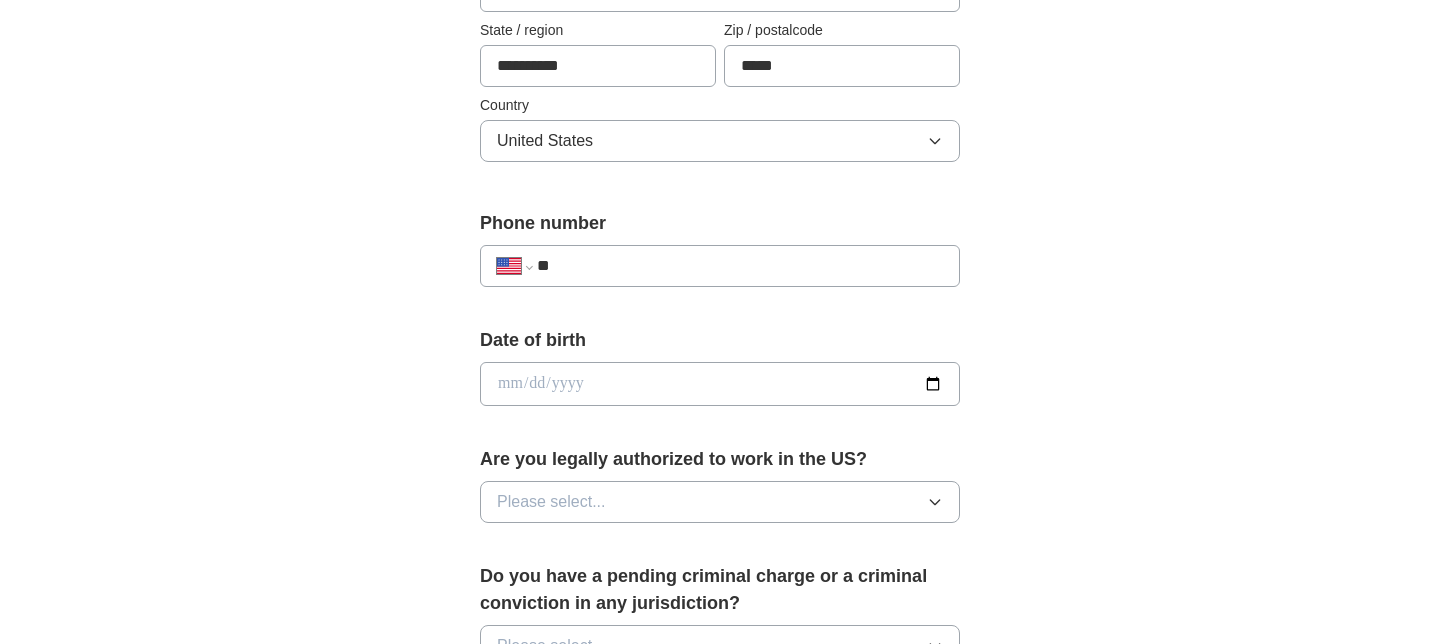 scroll, scrollTop: 640, scrollLeft: 0, axis: vertical 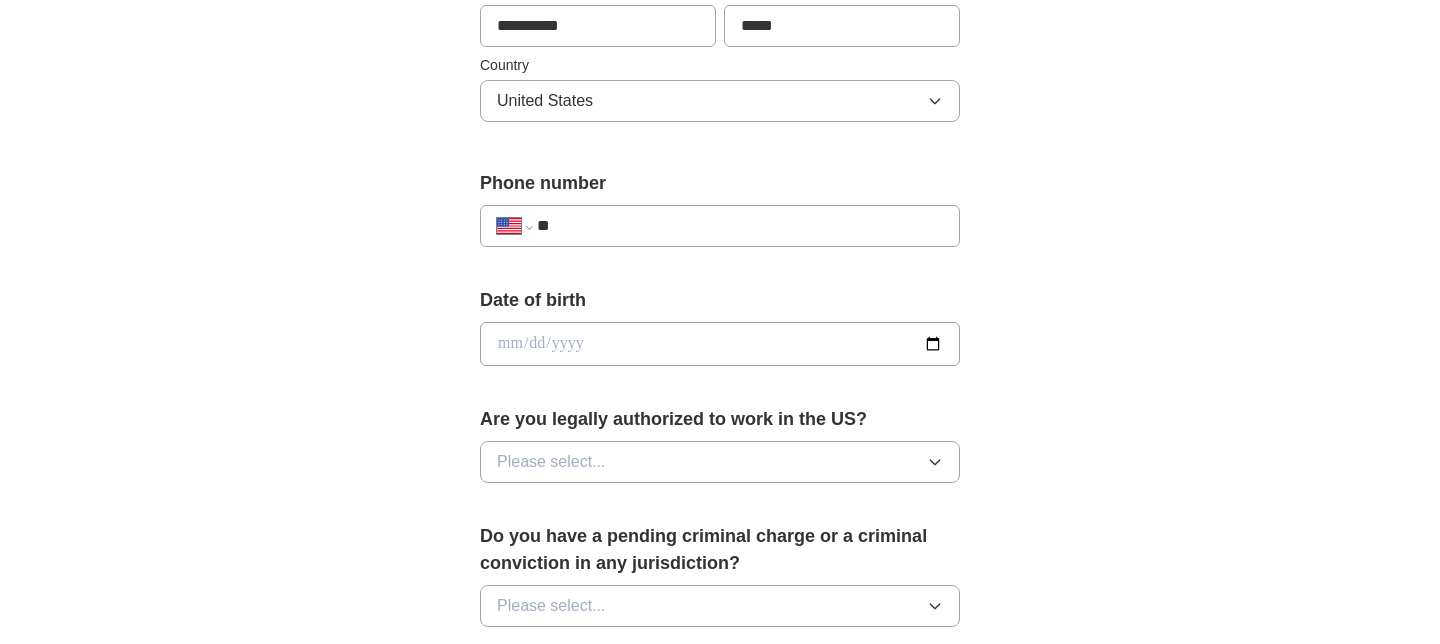 click on "**" at bounding box center (740, 226) 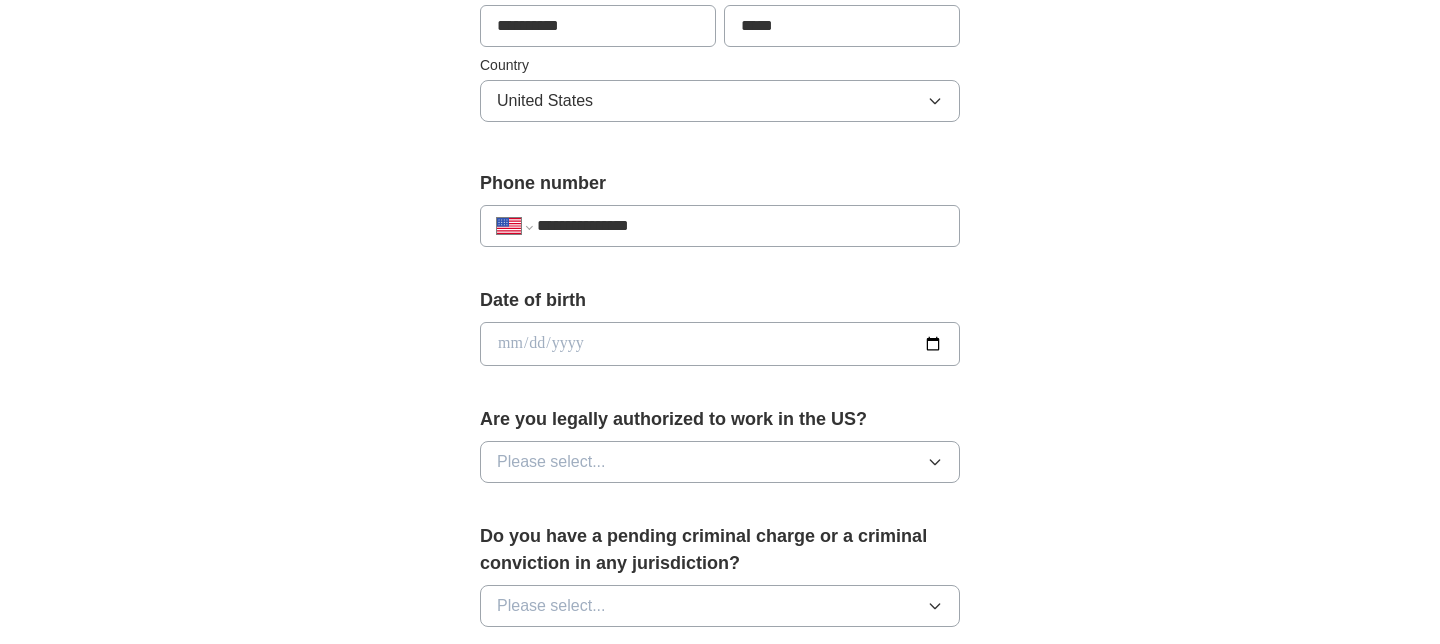 type on "**********" 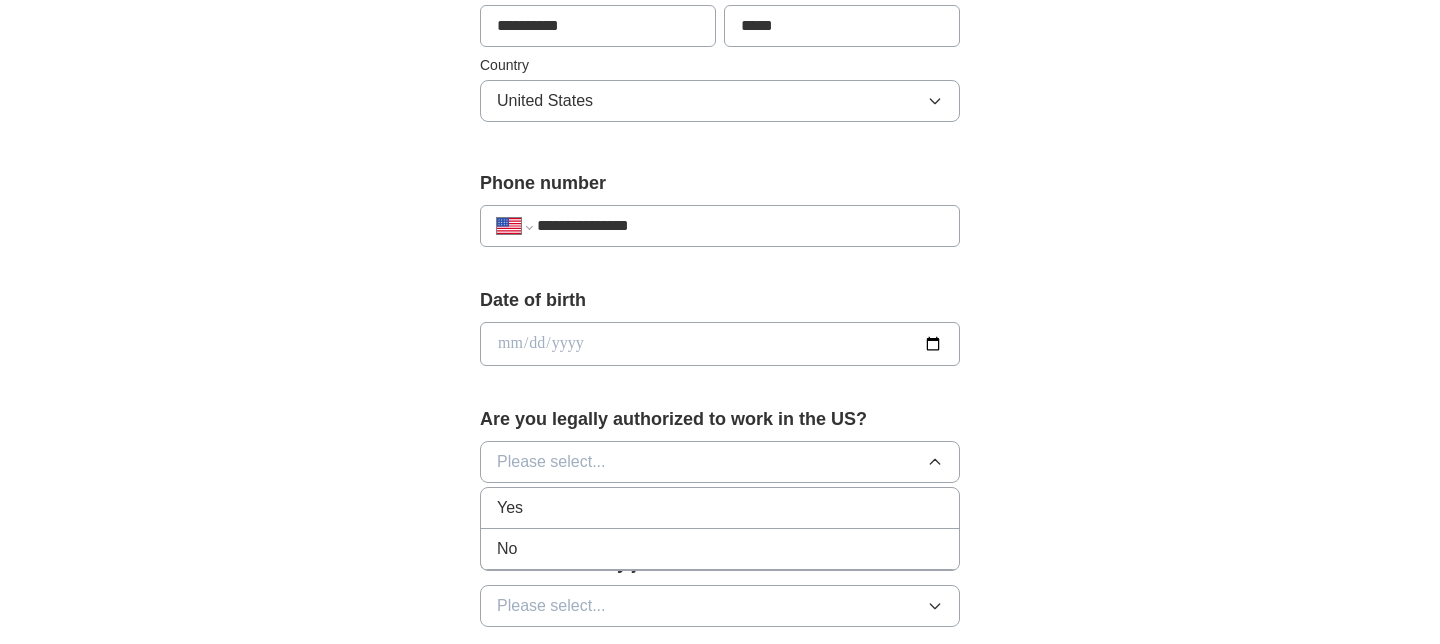 click on "Yes" at bounding box center [720, 508] 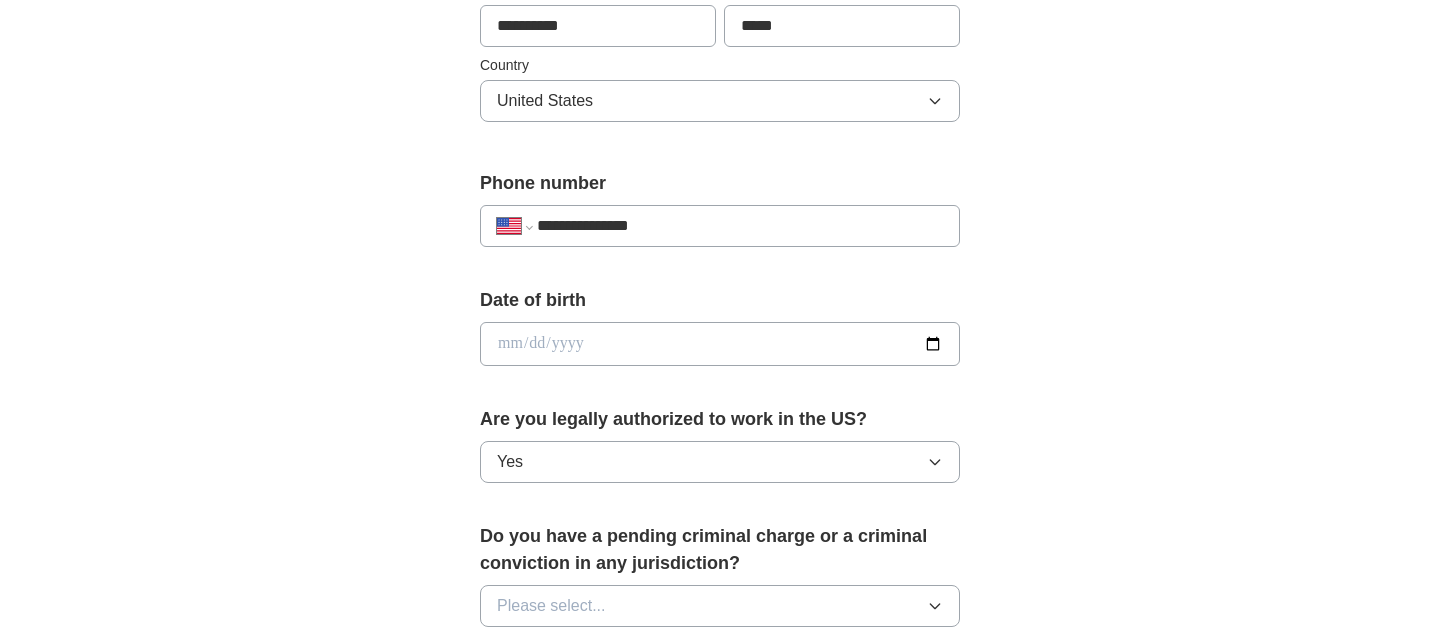 click on "🎉 You're applying , [FIRST_NAME] ! ApplyIQ will start searching for relevant jobs that match your profile - we'll notify you by email each time we submit an application 🚀 Boost your profile Unlock up to 3x more applications by answering these optional questions Address Street address [STREET_ADDRESS] City [CITY] State / region [STATE] Zip / postalcode [ZIP_CODE] Country United States Phone number [PHONE_NUMBER]" at bounding box center [720, 318] 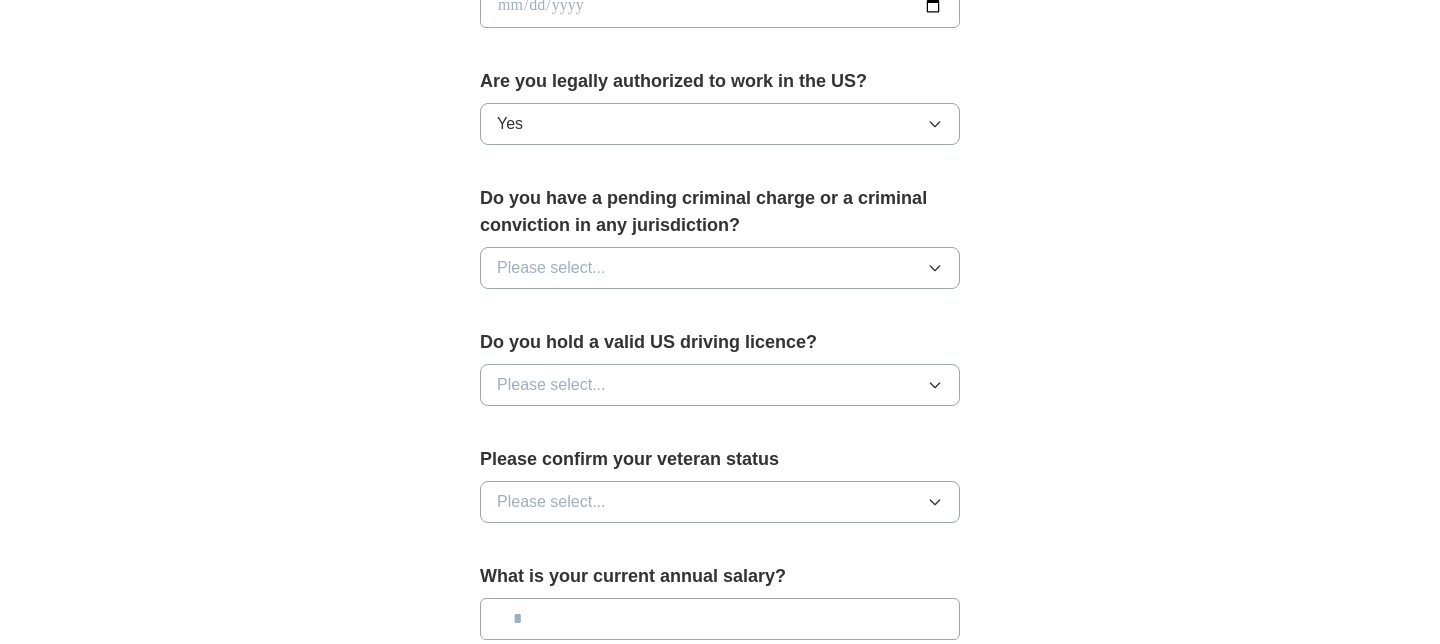 scroll, scrollTop: 1000, scrollLeft: 0, axis: vertical 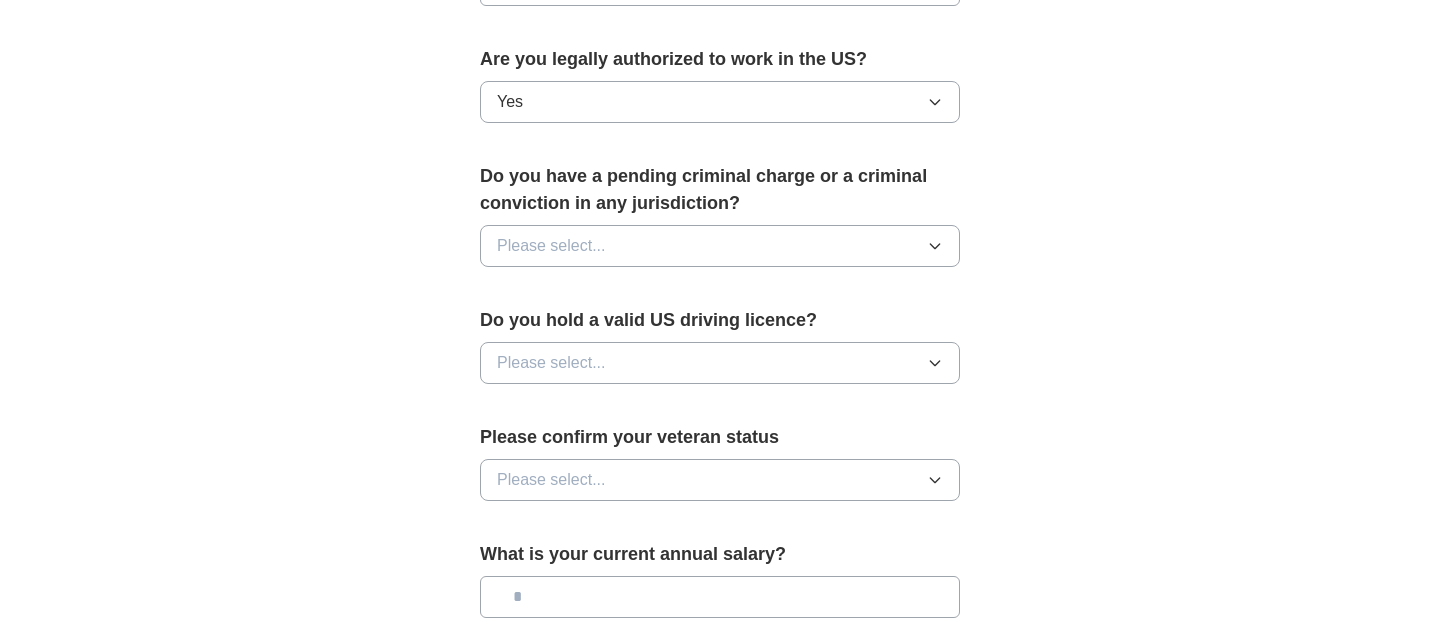 click 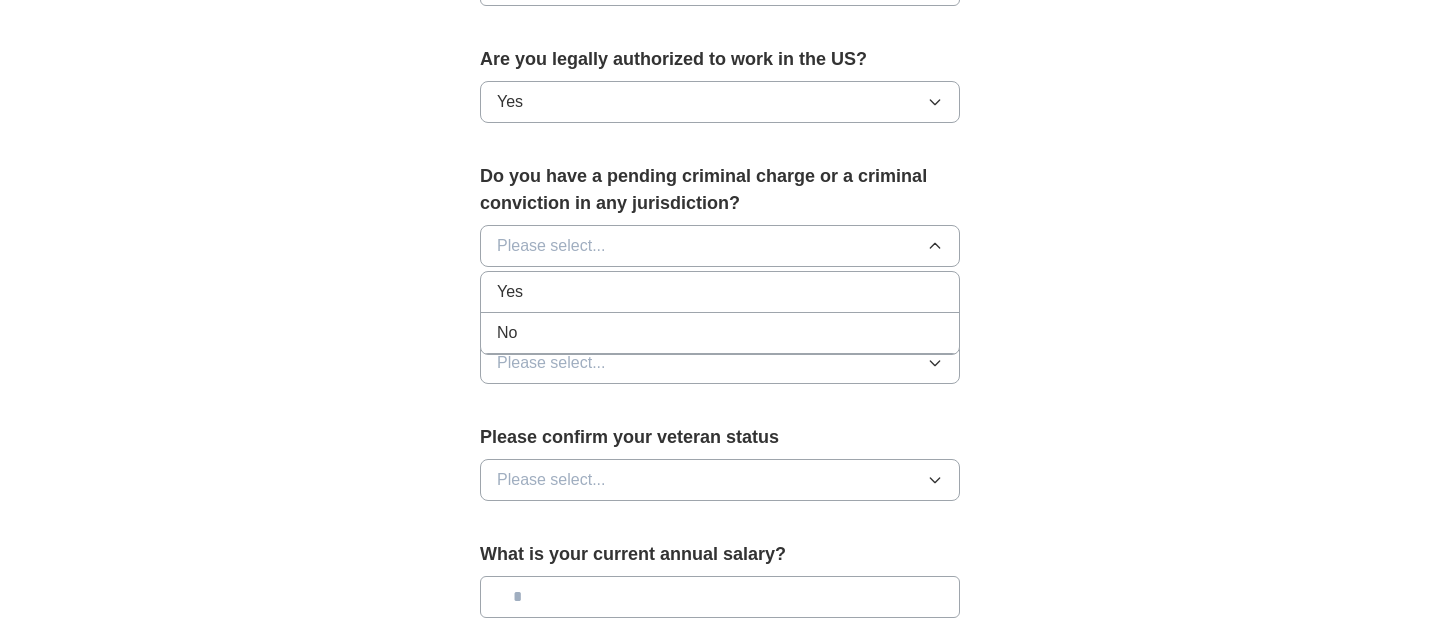 click on "No" at bounding box center (720, 333) 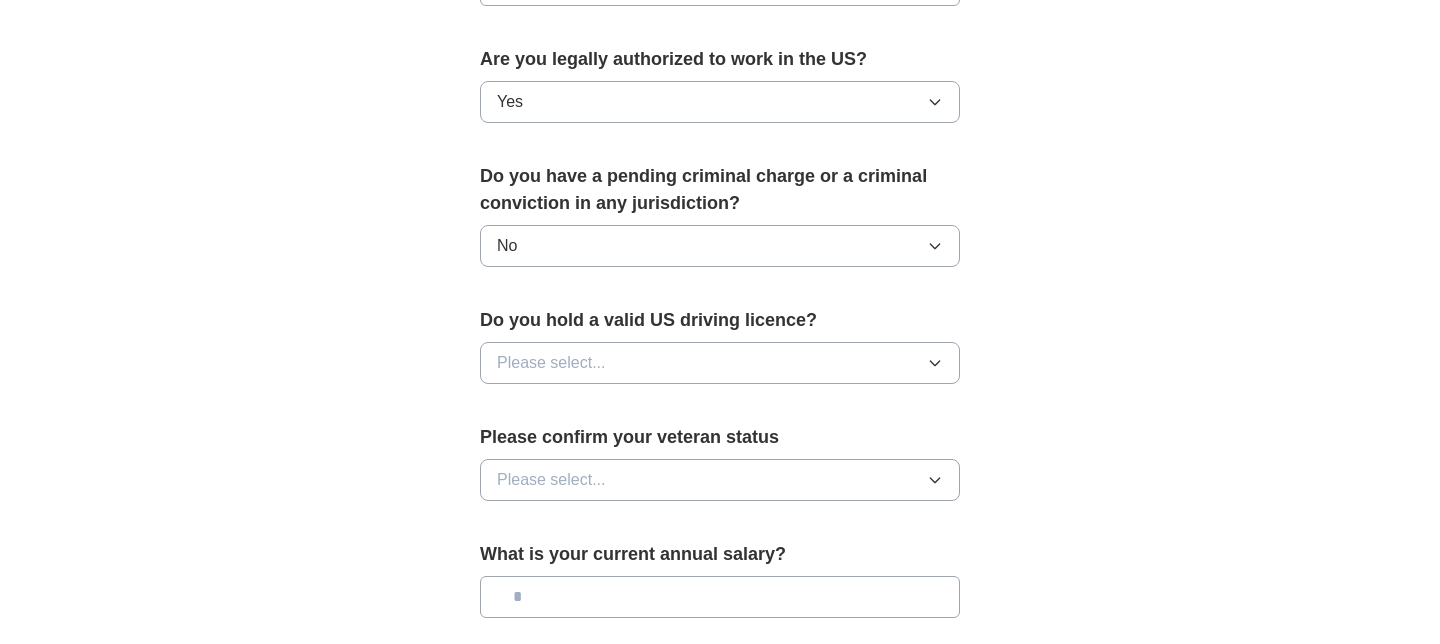 click on "Please select..." at bounding box center [720, 363] 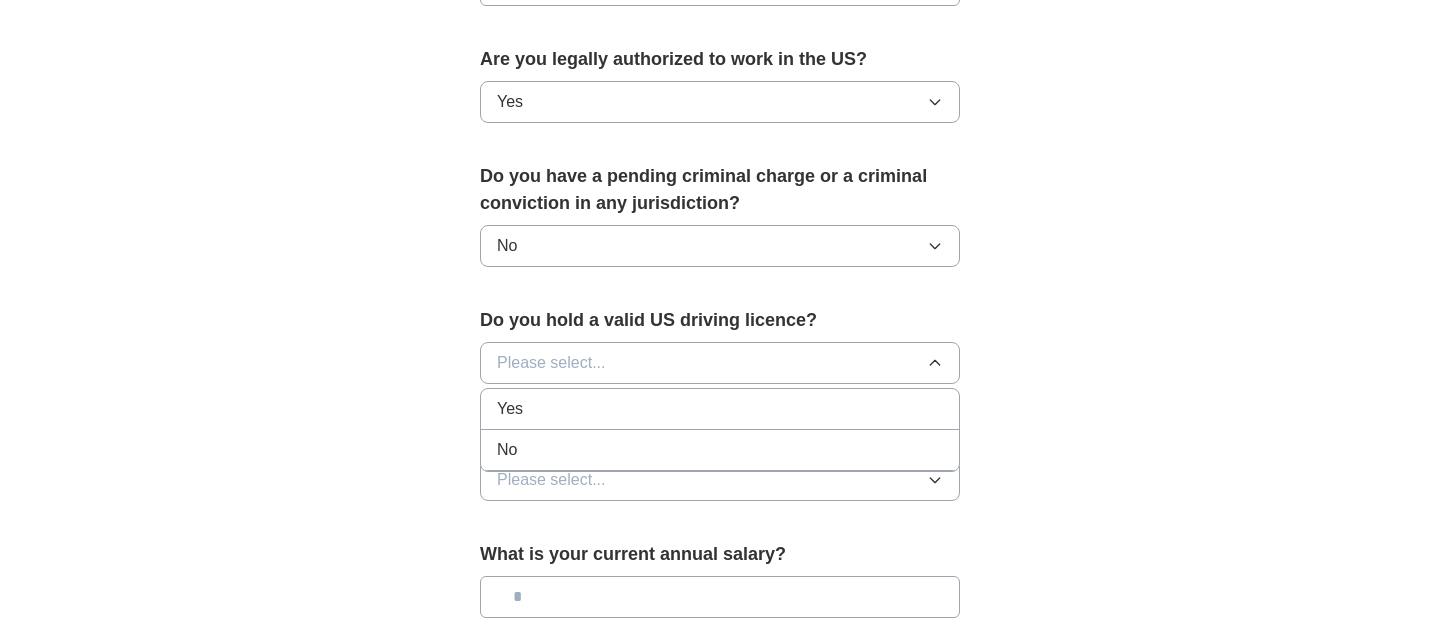 click on "Yes" at bounding box center (720, 409) 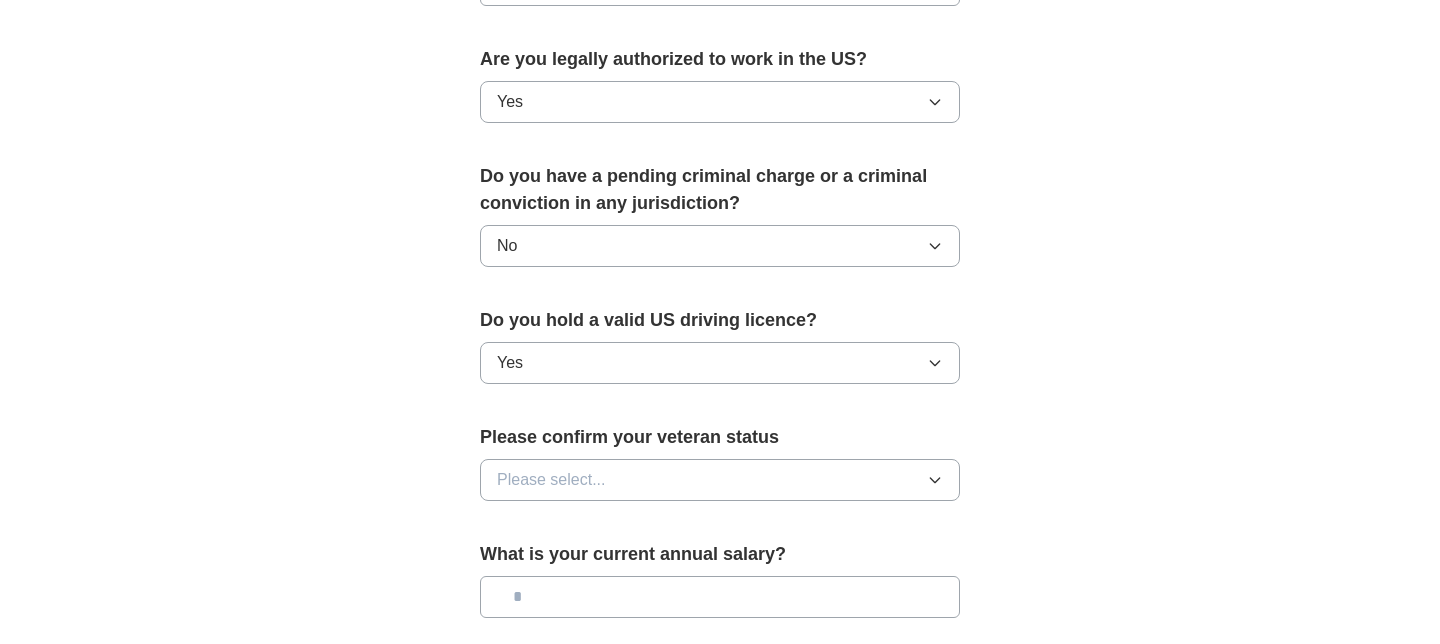 click 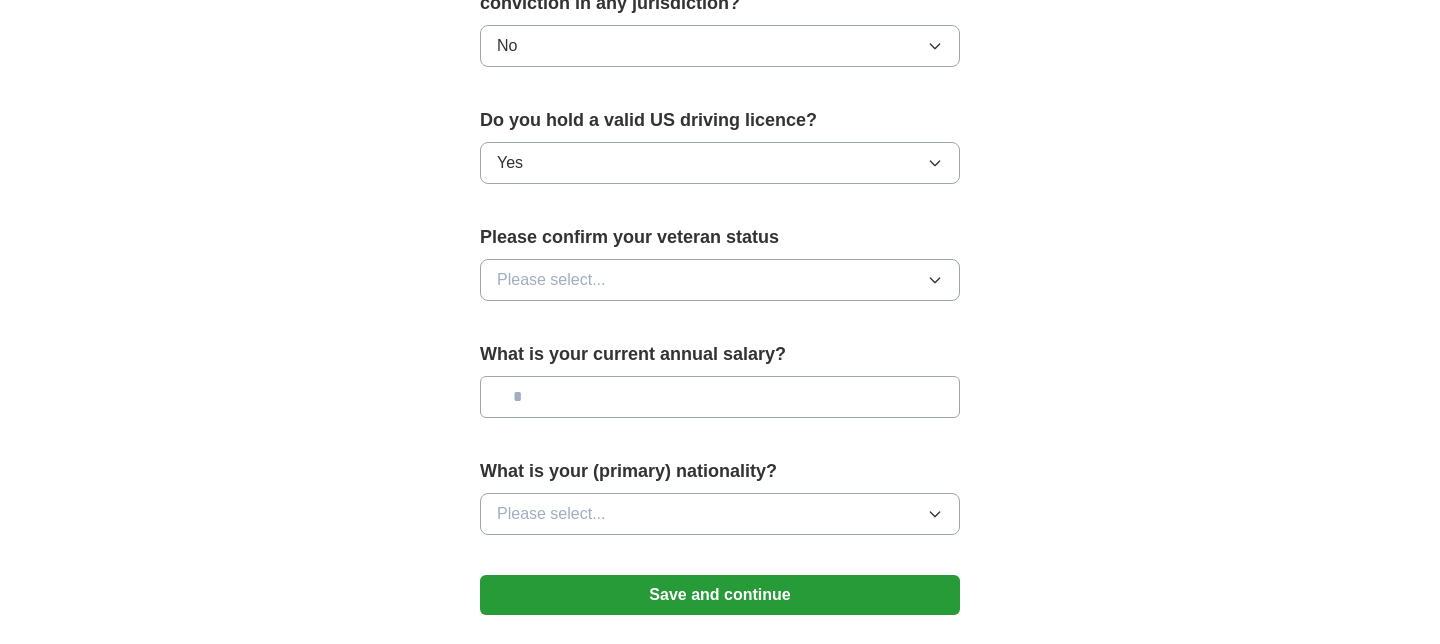 scroll, scrollTop: 1240, scrollLeft: 0, axis: vertical 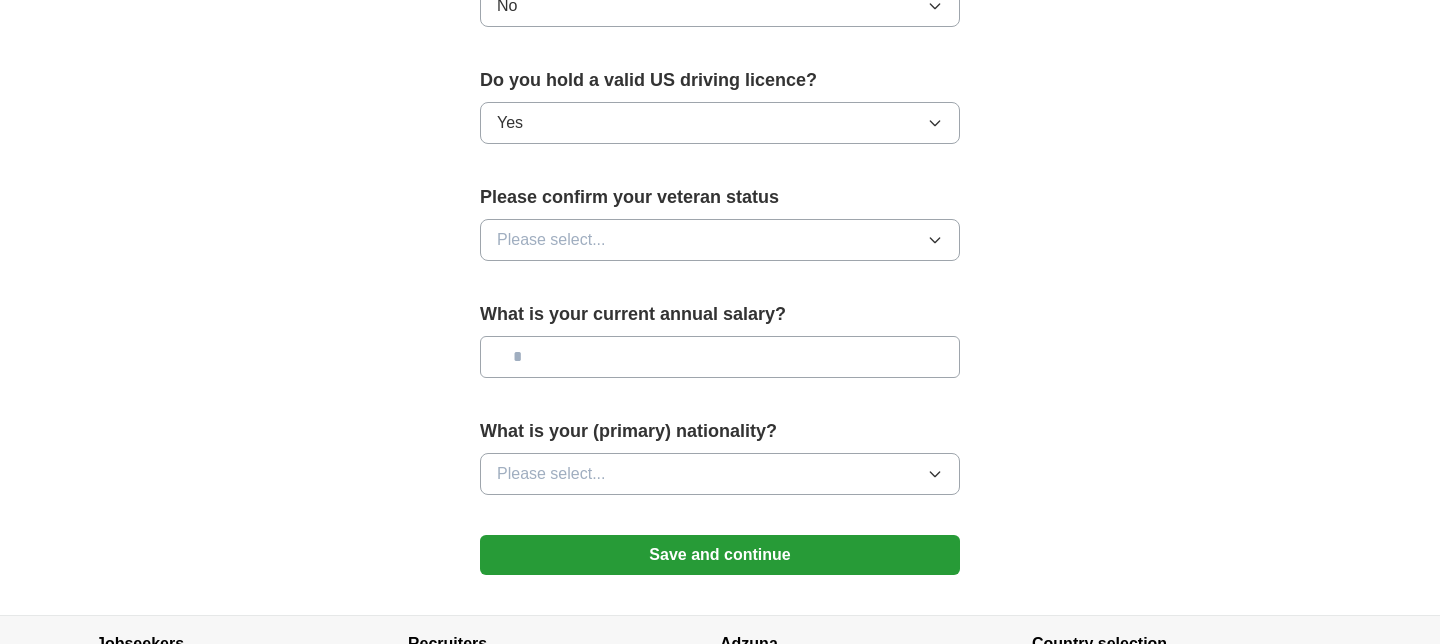 click 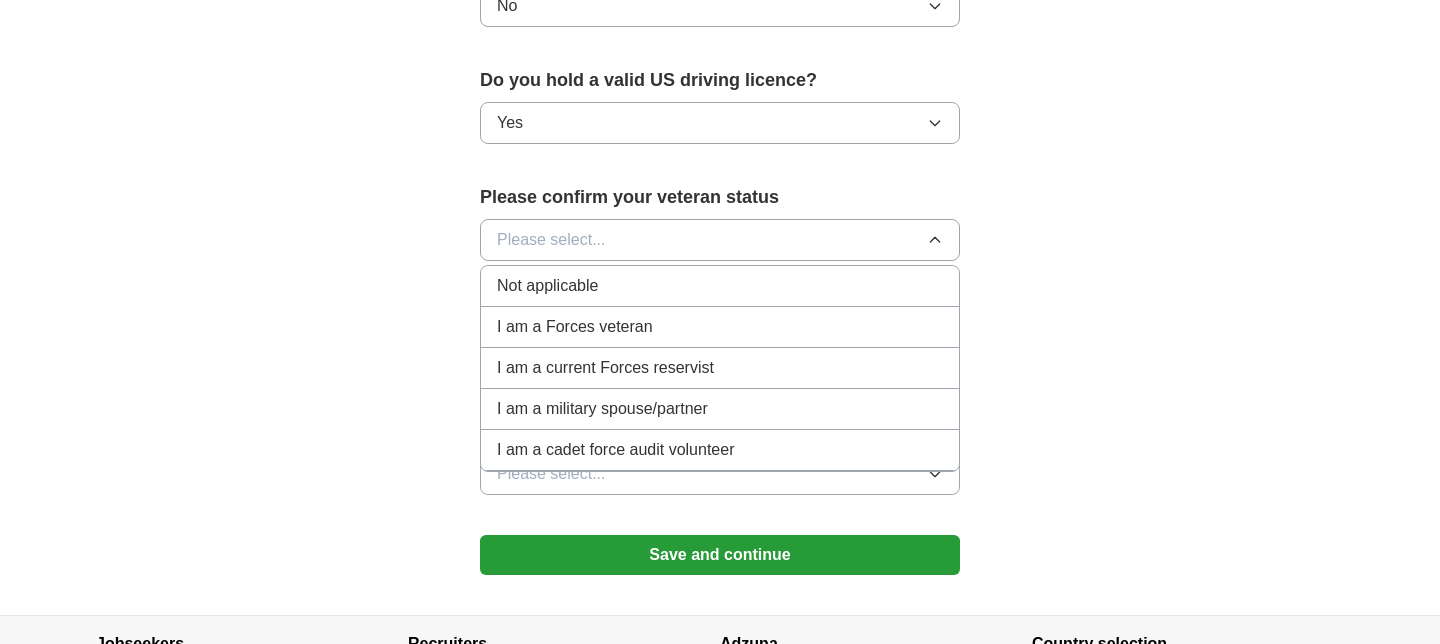 click on "Not applicable" at bounding box center [720, 286] 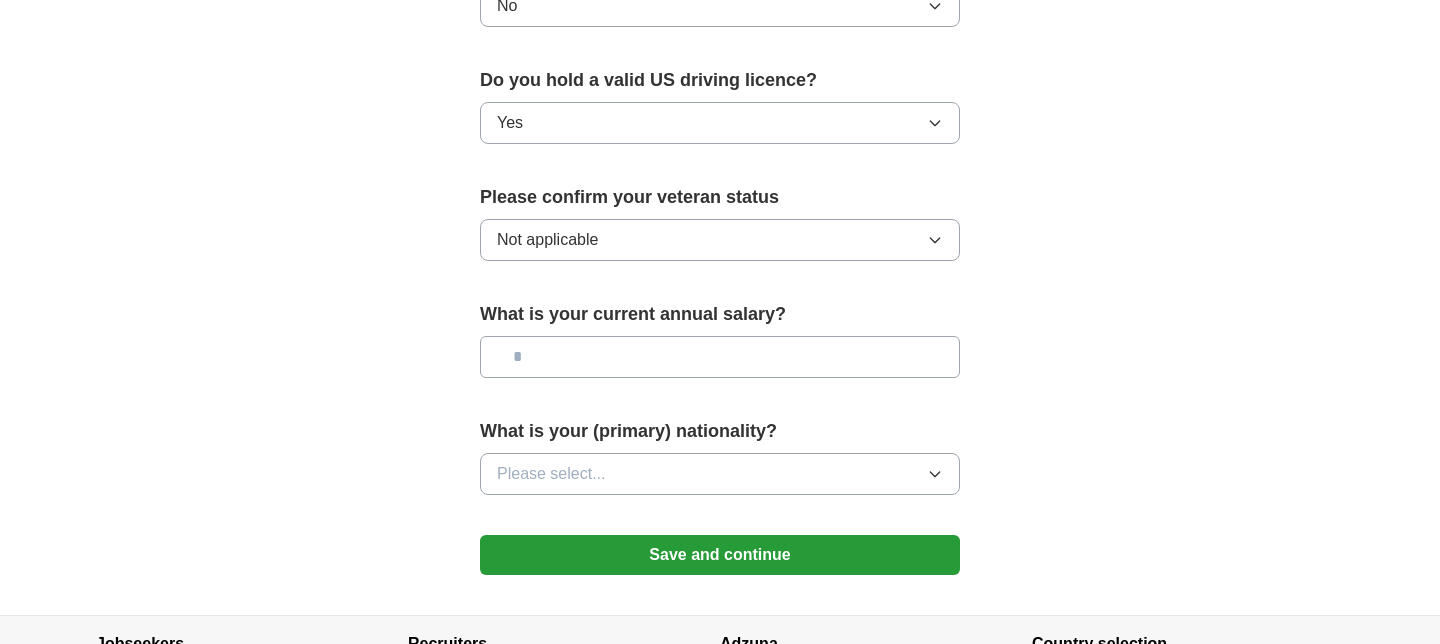 click at bounding box center (720, 357) 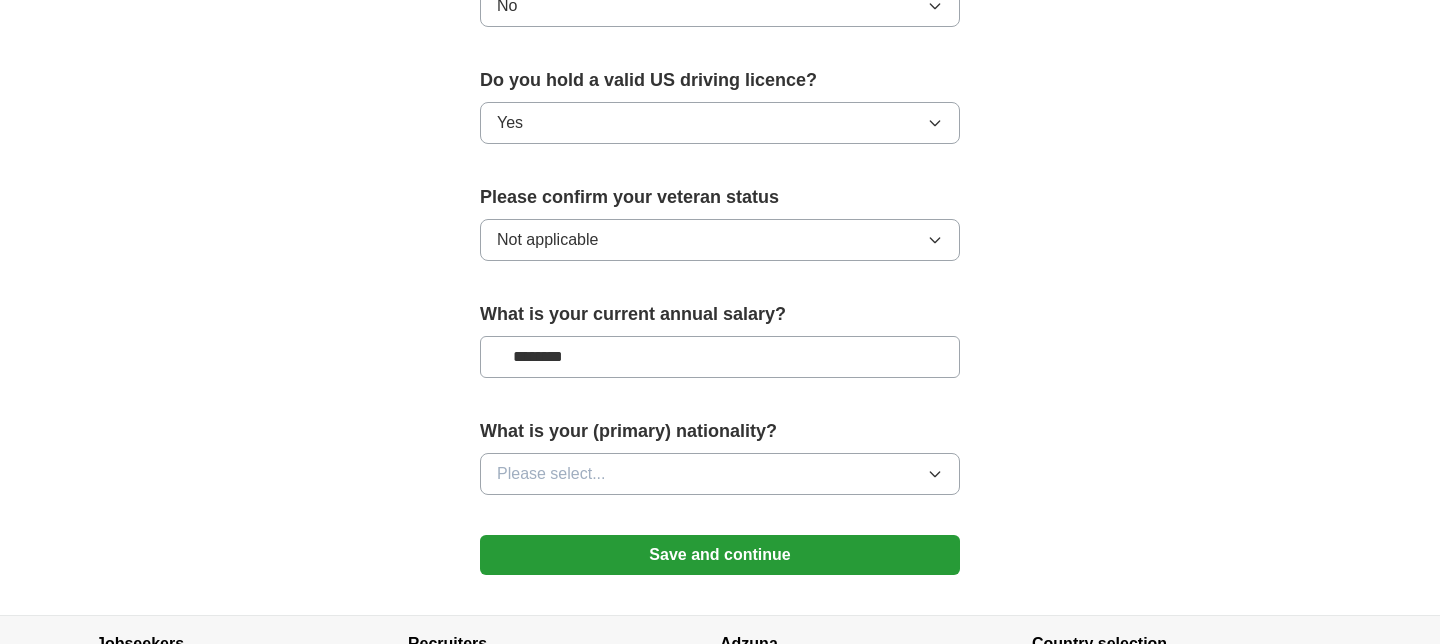 type on "********" 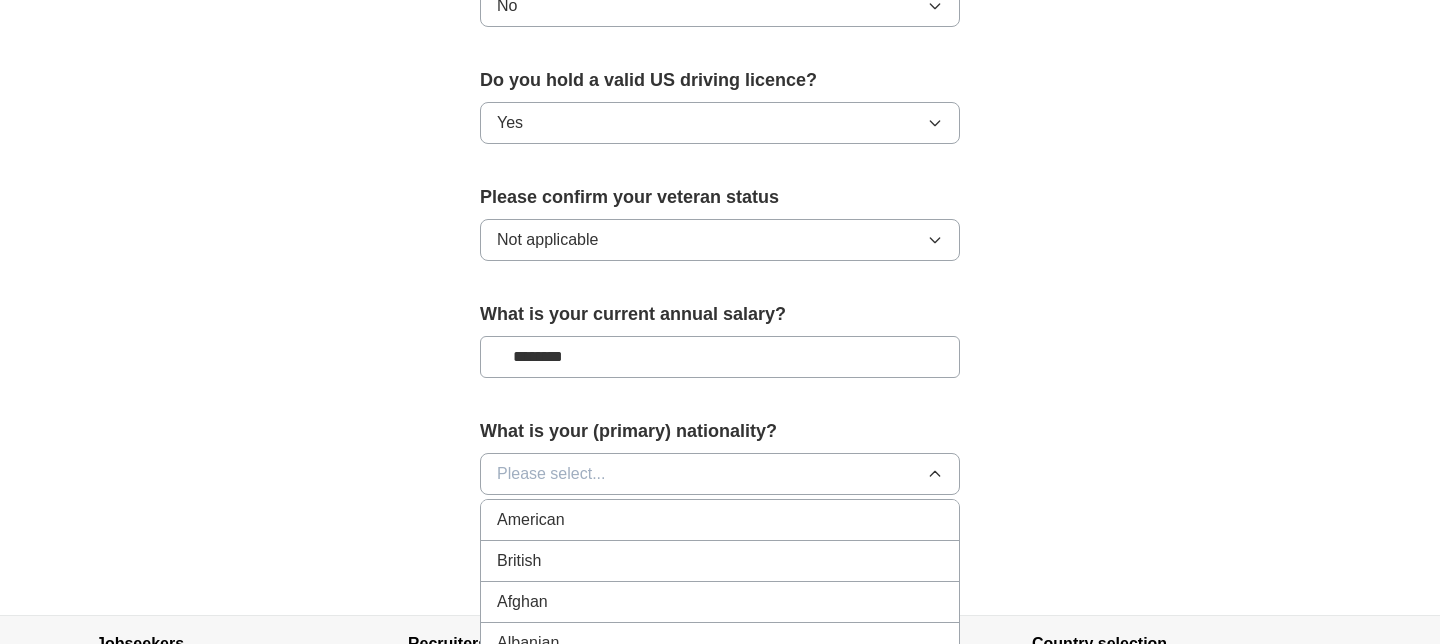 click on "American" at bounding box center [720, 520] 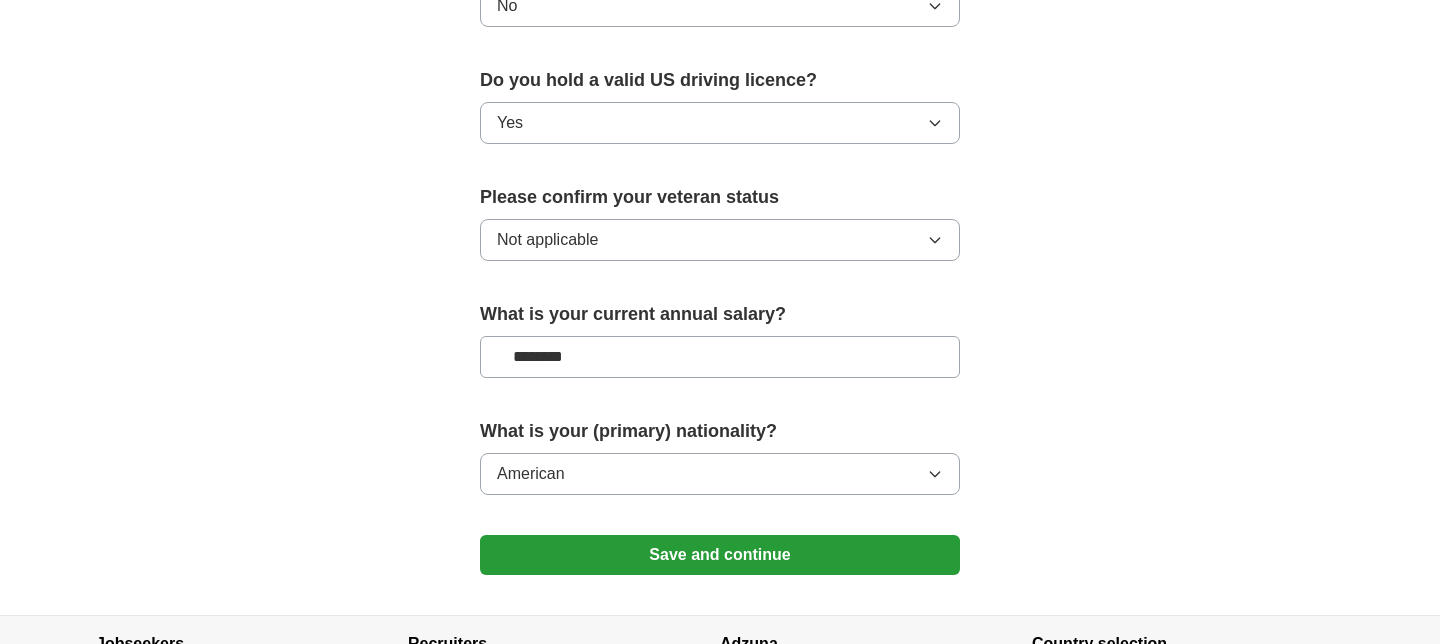 click on "Save and continue" at bounding box center (720, 555) 